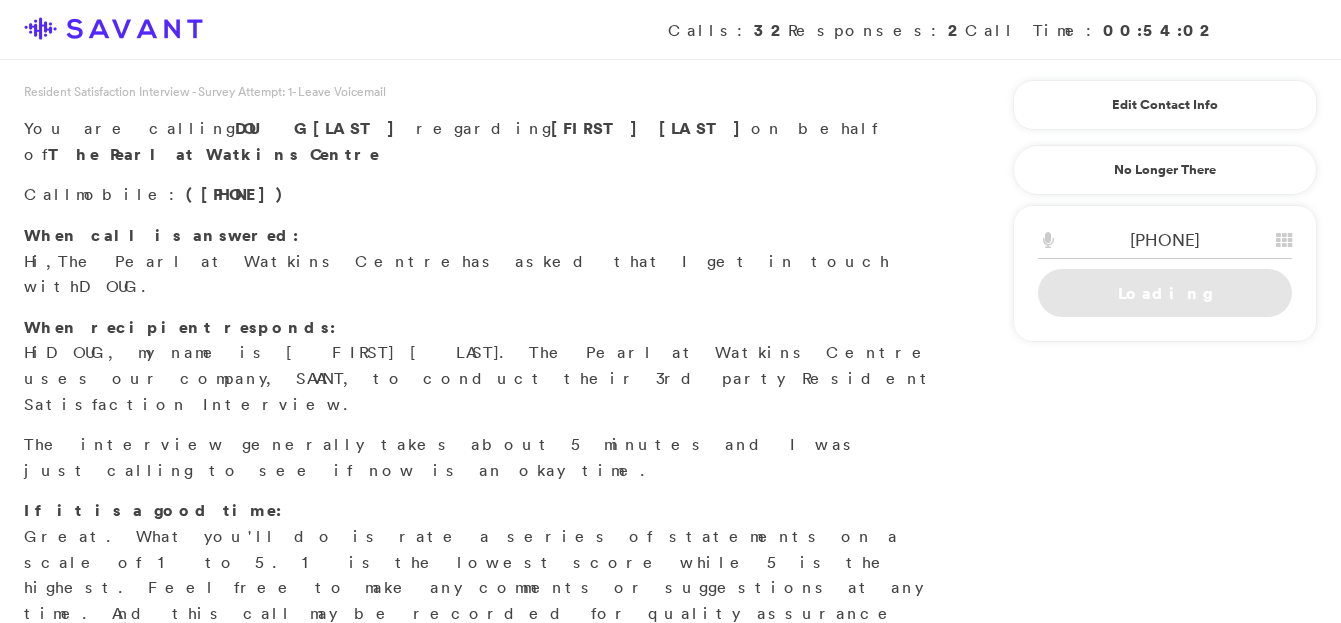 scroll, scrollTop: 0, scrollLeft: 0, axis: both 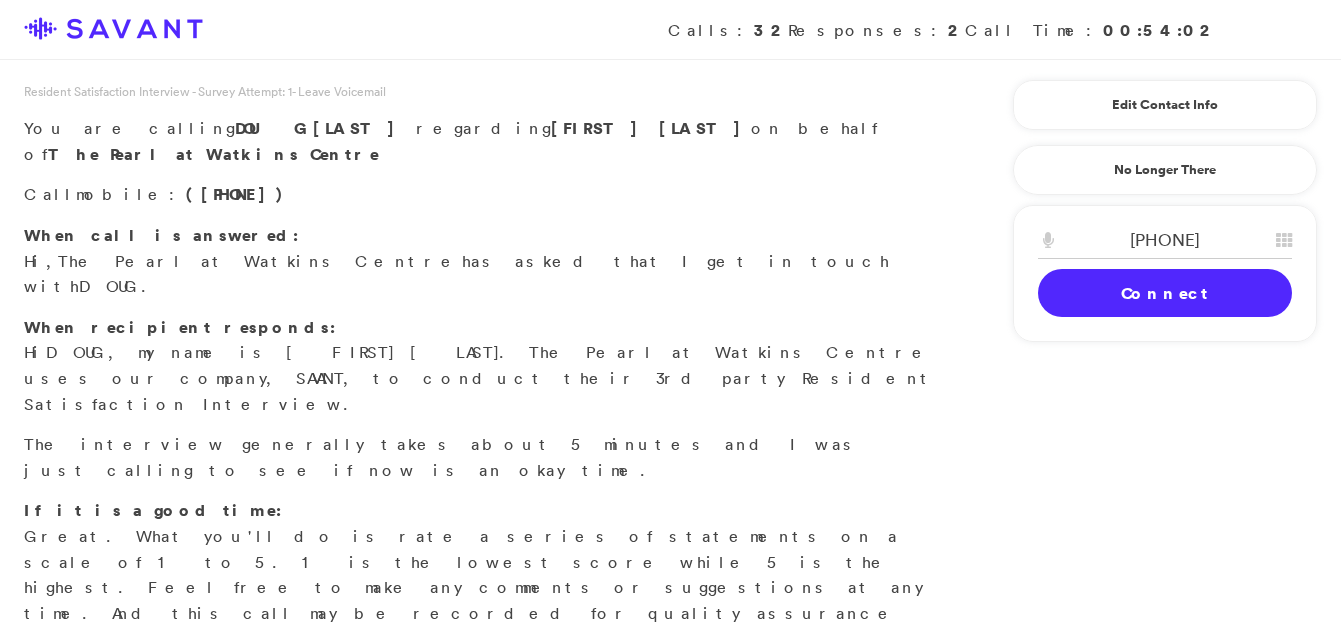 click on "Connect" at bounding box center (1165, 293) 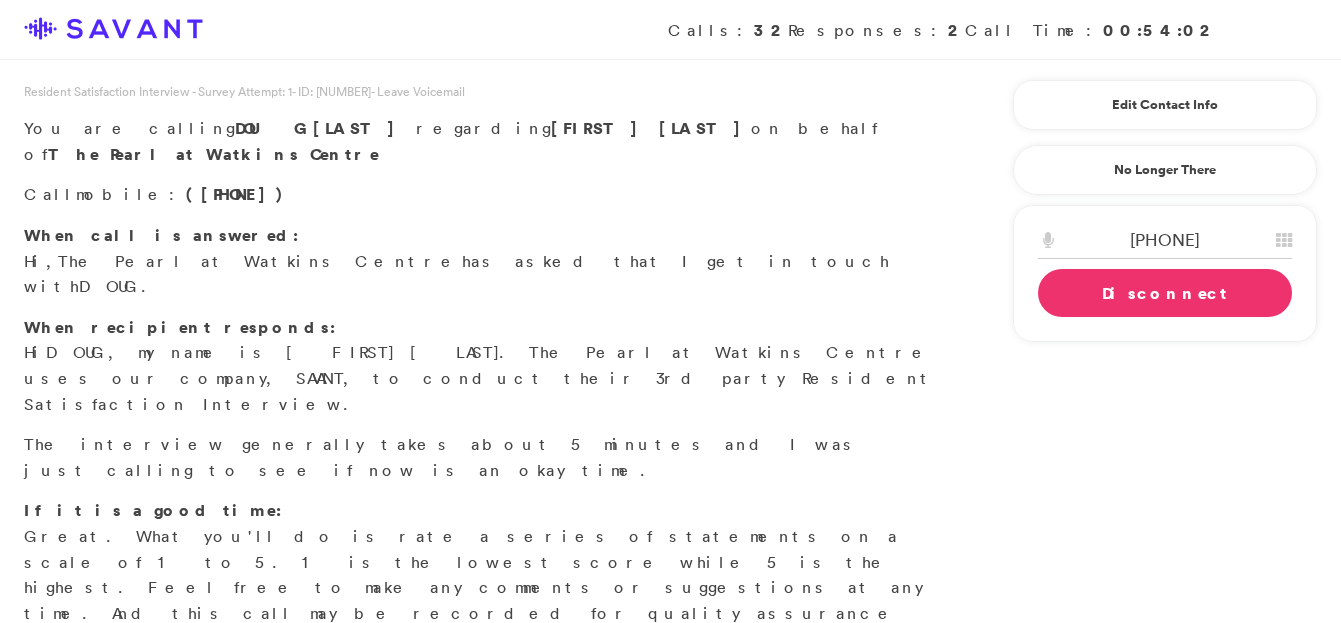 click on "Resident Satisfaction Interview - Survey Attempt: 1  - ID: 361273  - Leave Voicemail You are calling   [FIRST]   [LAST]   regarding  [PERSON]  on behalf of  The Pearl at Watkins Centre Call  mobile :  [PHONE] When call is answered: Hi,  The Pearl at Watkins Centre  has asked that I get in touch with  [FIRST] . When recipient responds:  Hi  [FIRST] , my name is Allison. The Pearl at Watkins Centre uses our company, SAVANT, to conduct their 3rd party Resident Satisfaction Interview. The interview generally takes about 5 minutes and I was just calling to see if now is an okay time. If it is a good time: Great. What you'll do is rate a series of statements on a scale of 1 to 5. 1 is the lowest score while 5 is the highest. Feel free to make any comments or suggestions at any time. And this call may be recorded for quality assurance purposes, okay? Start Survey Scheduled Call ID Survey Attempt ID ****** If you can't conduct the survey choose a reason: No Answer Call Back - Bad Timing Refused Survey Hour ****" at bounding box center (670, 650) 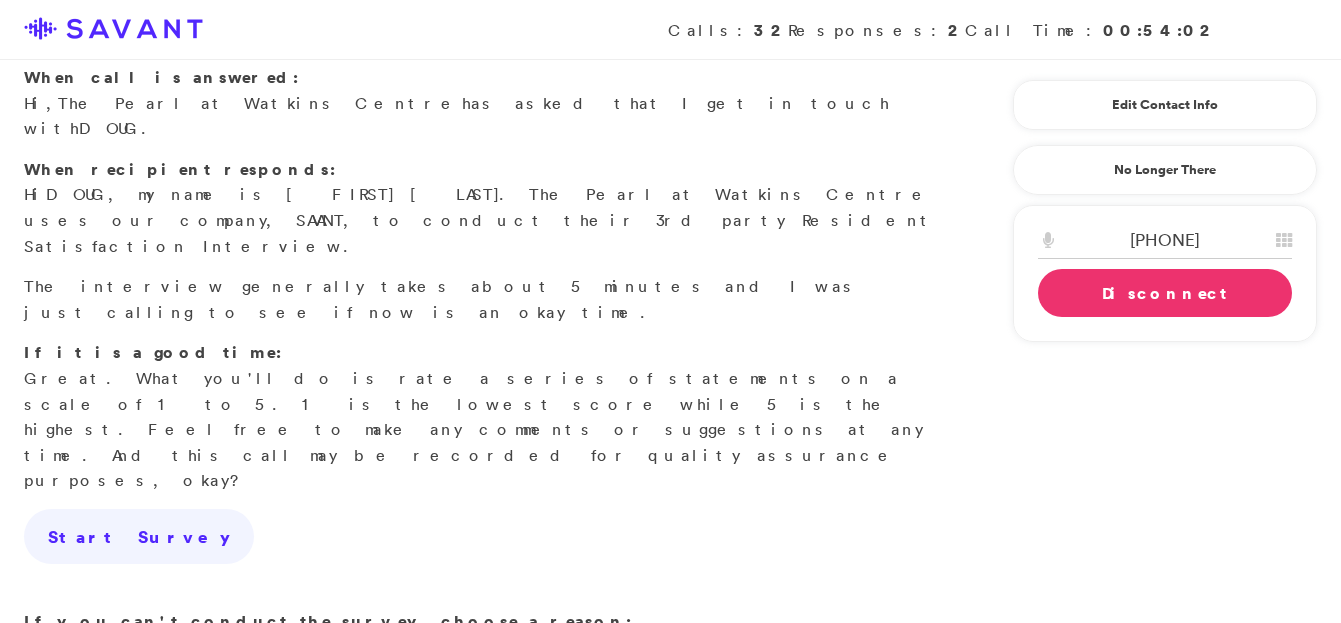 scroll, scrollTop: 160, scrollLeft: 0, axis: vertical 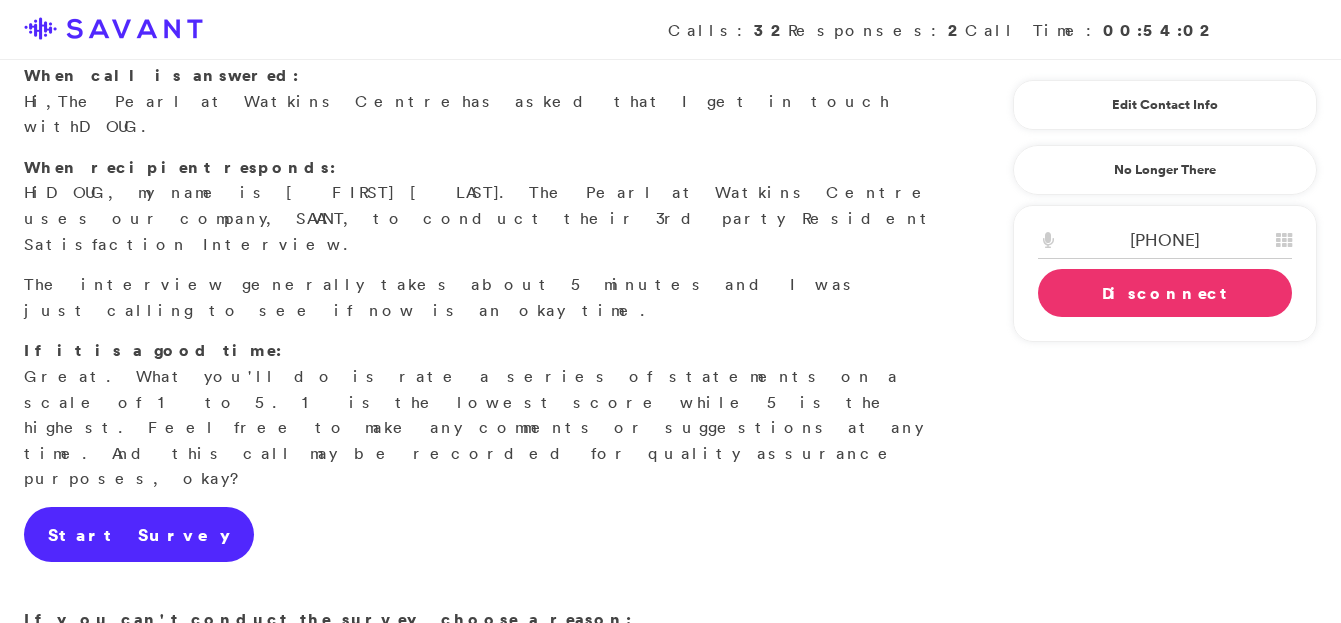 click on "Start Survey" at bounding box center [139, 535] 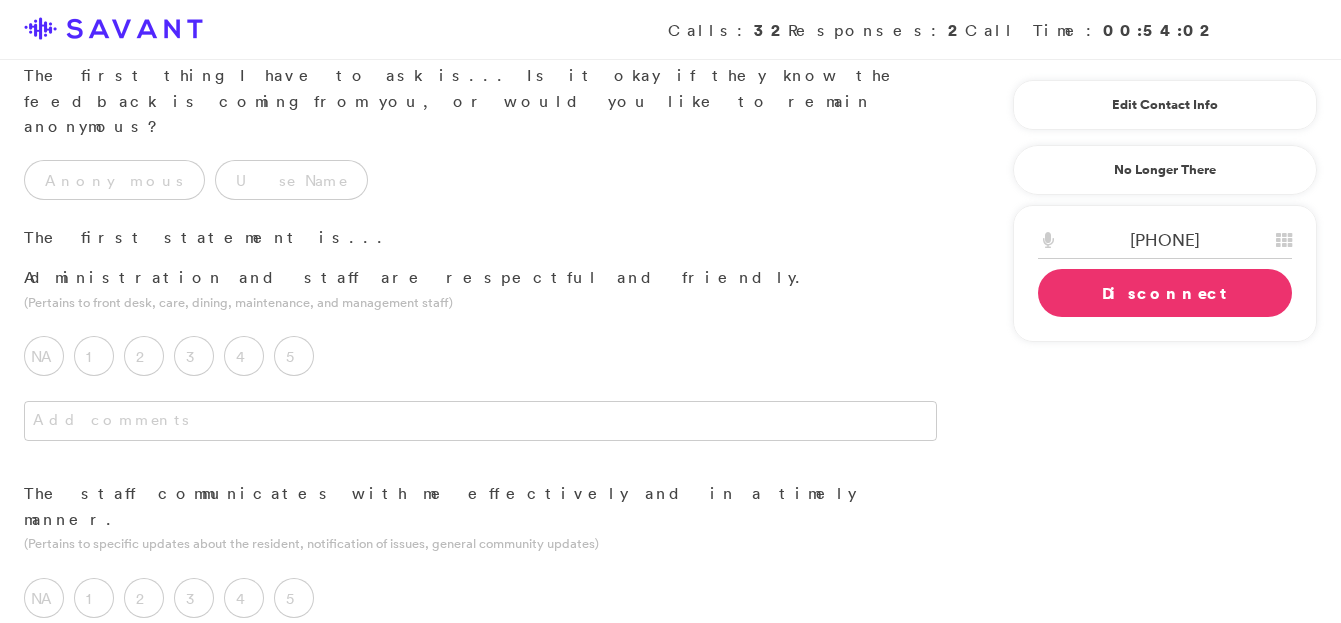 scroll, scrollTop: 0, scrollLeft: 0, axis: both 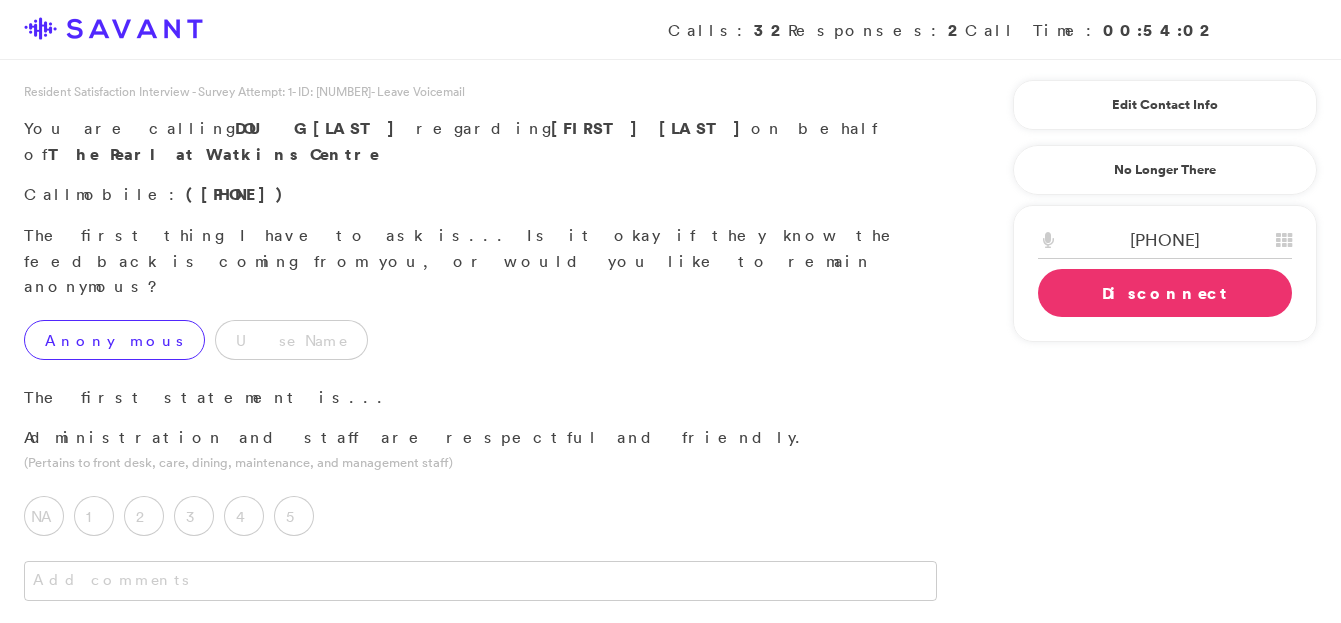 click on "Anonymous" at bounding box center [114, 340] 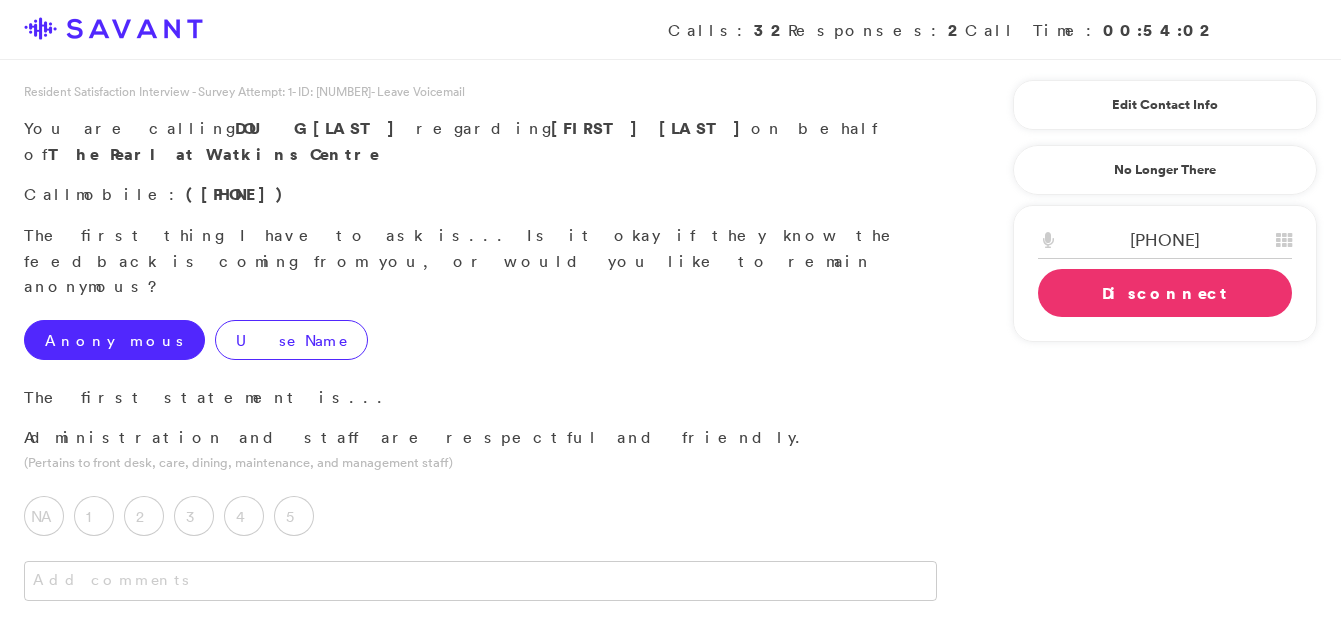 click on "Use Name" at bounding box center (291, 340) 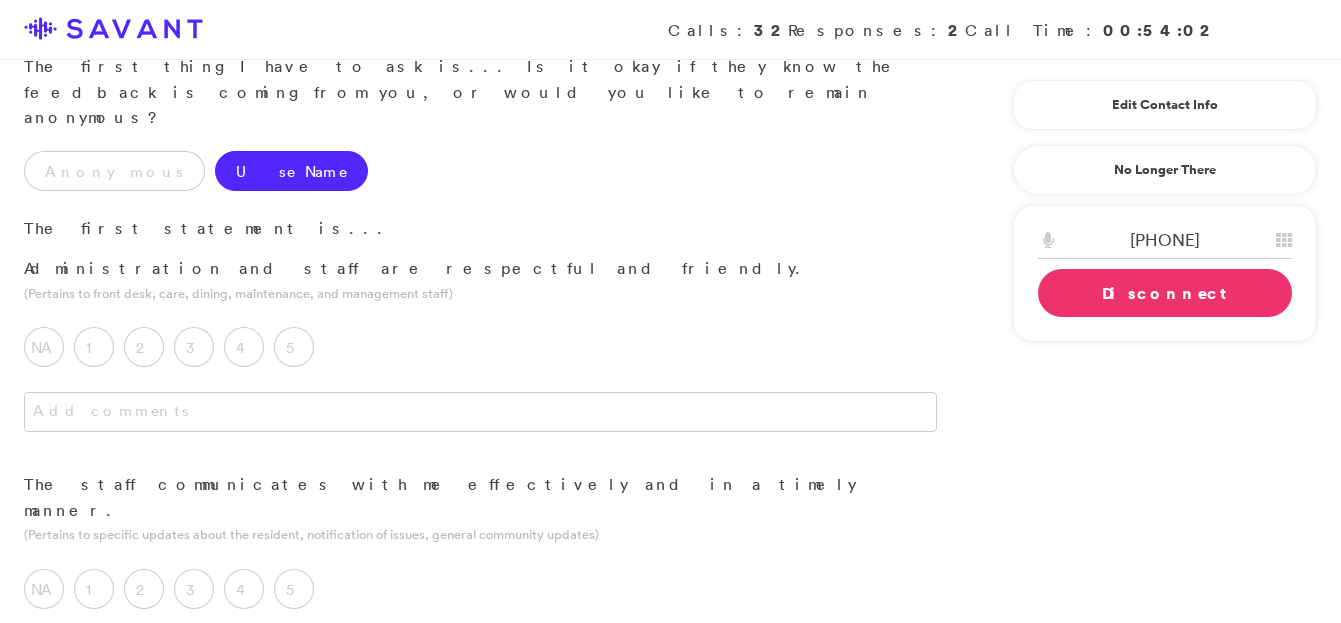 scroll, scrollTop: 178, scrollLeft: 0, axis: vertical 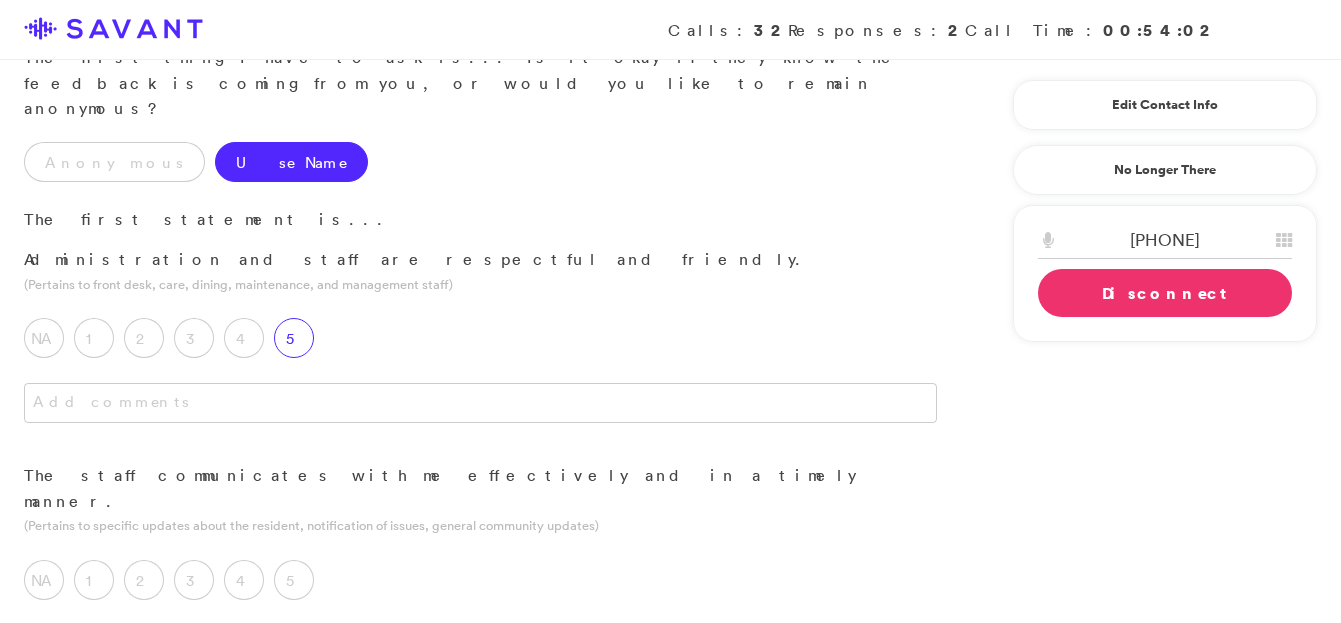 click on "5" at bounding box center (294, 338) 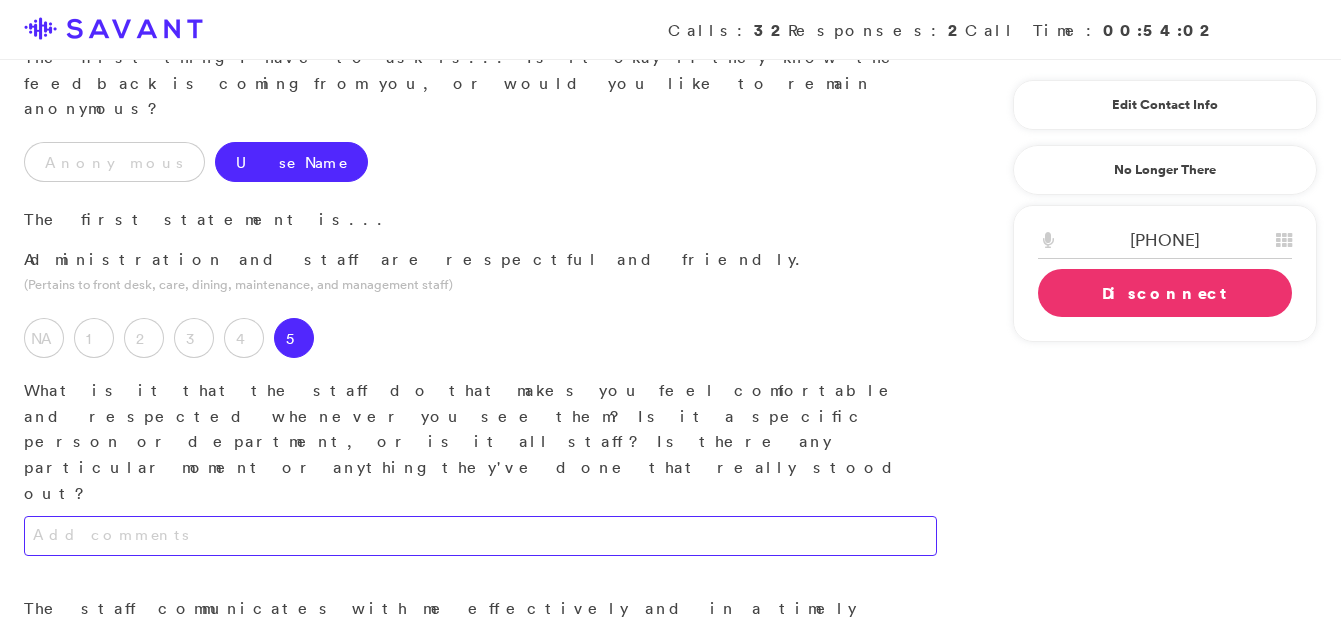click at bounding box center [480, 536] 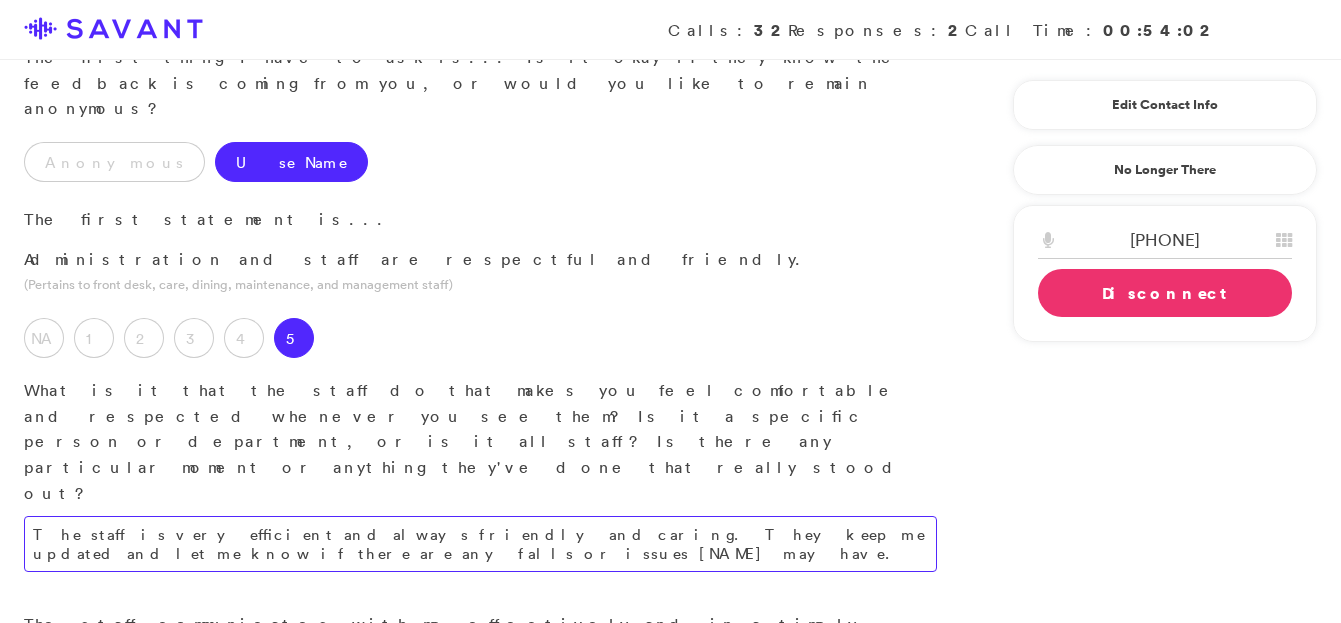 type on "The staff is very efficient and always friendly and caring. They keep me updated and let me know if there are any falls or issues [NAME] may have." 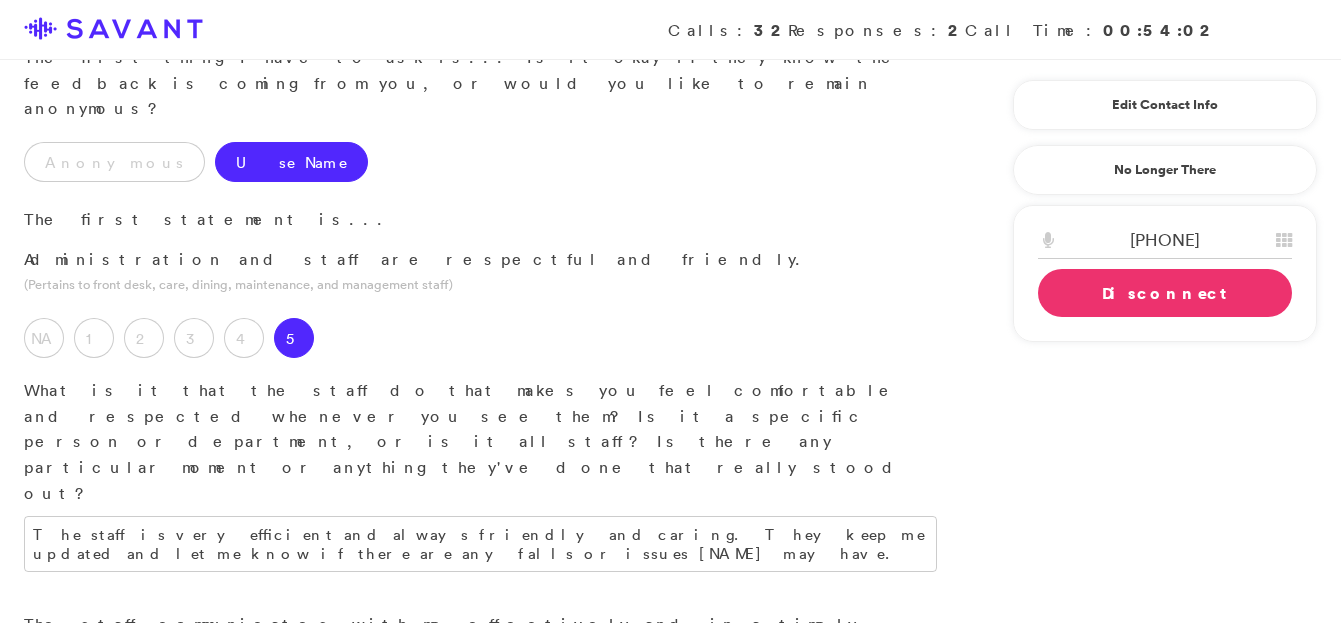click on "5" at bounding box center (294, 729) 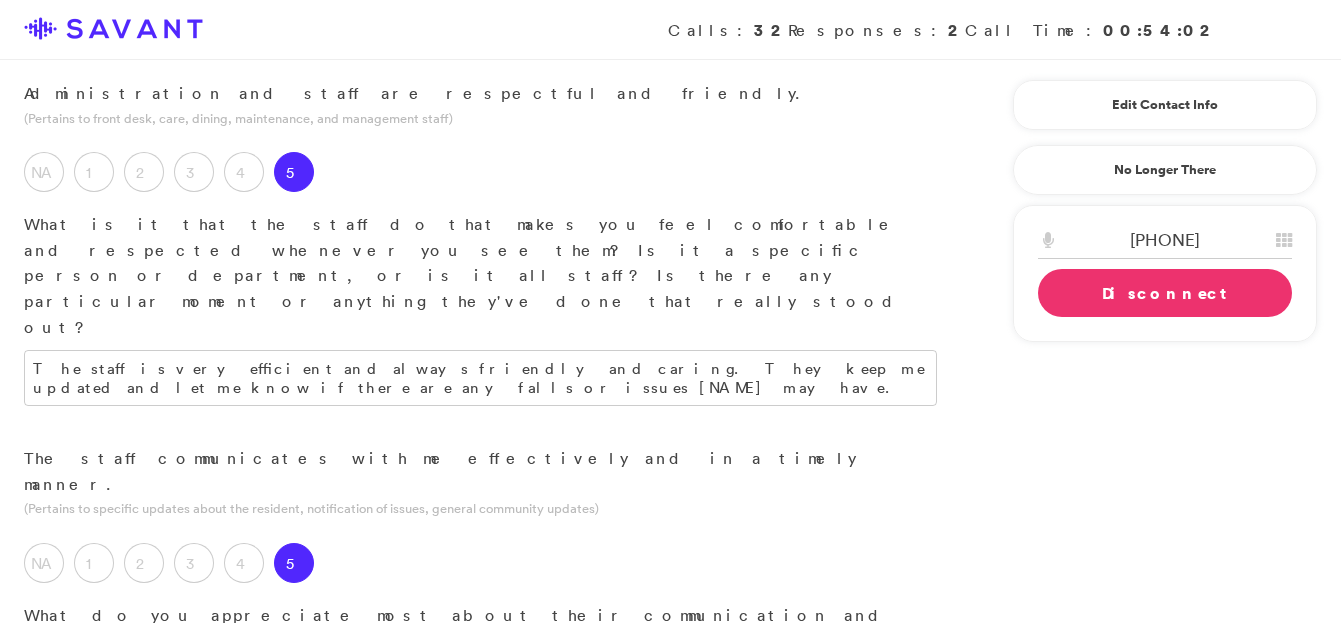 scroll, scrollTop: 383, scrollLeft: 0, axis: vertical 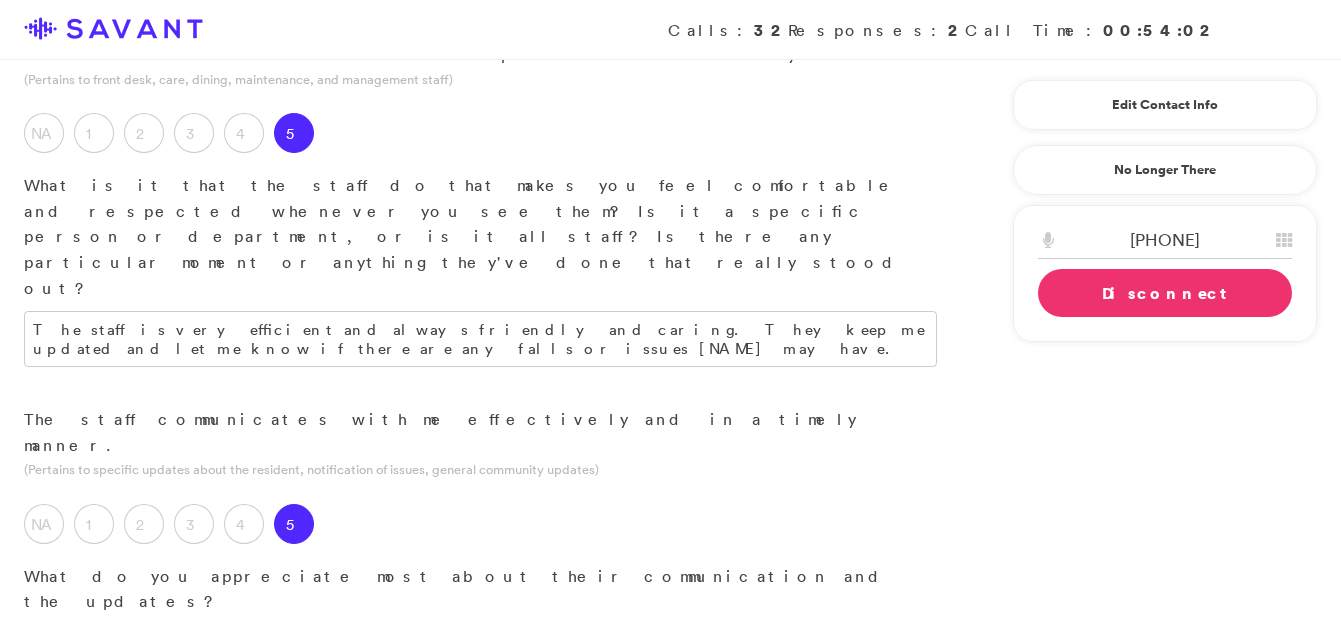 click at bounding box center (480, 645) 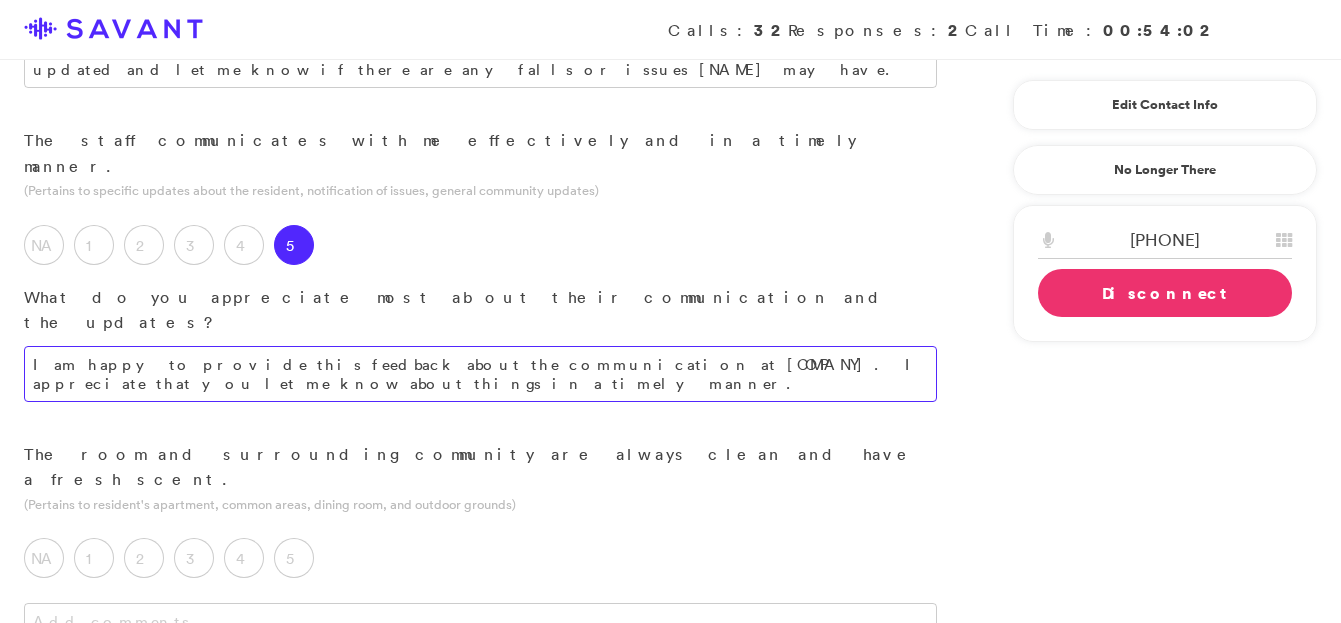 scroll, scrollTop: 701, scrollLeft: 0, axis: vertical 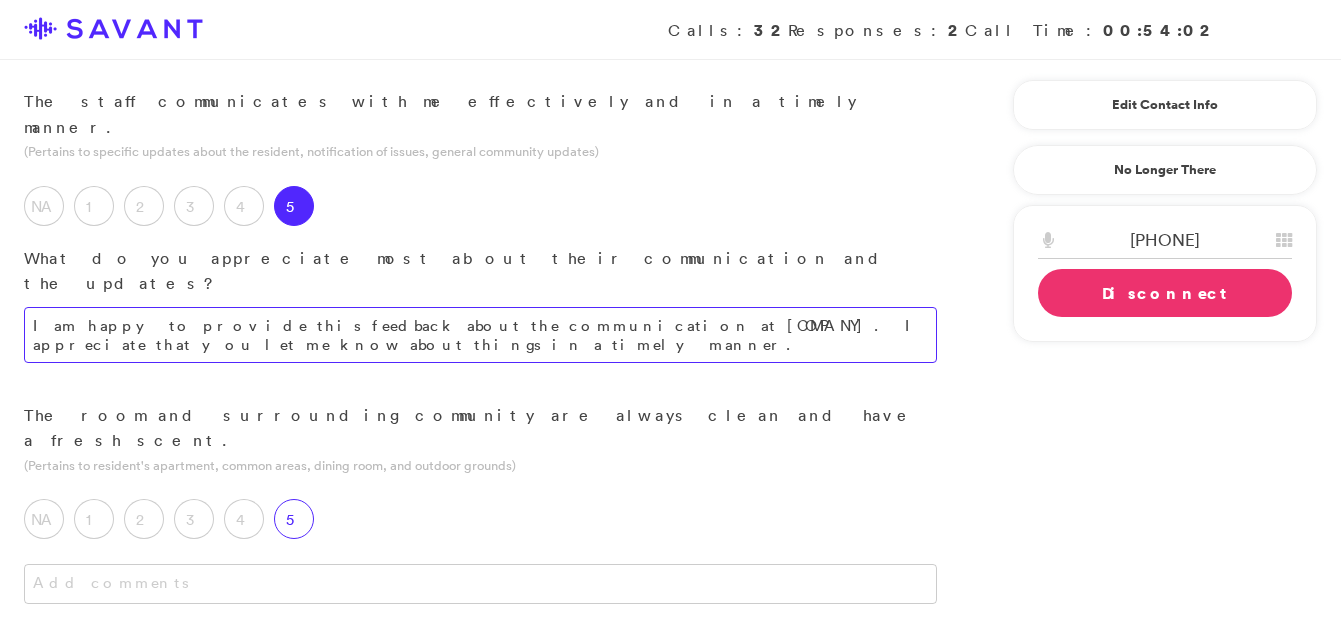 type on "I am happy to provide this feedback about the communication at [COMPANY]. I appreciate that you let me know about things in a timely manner." 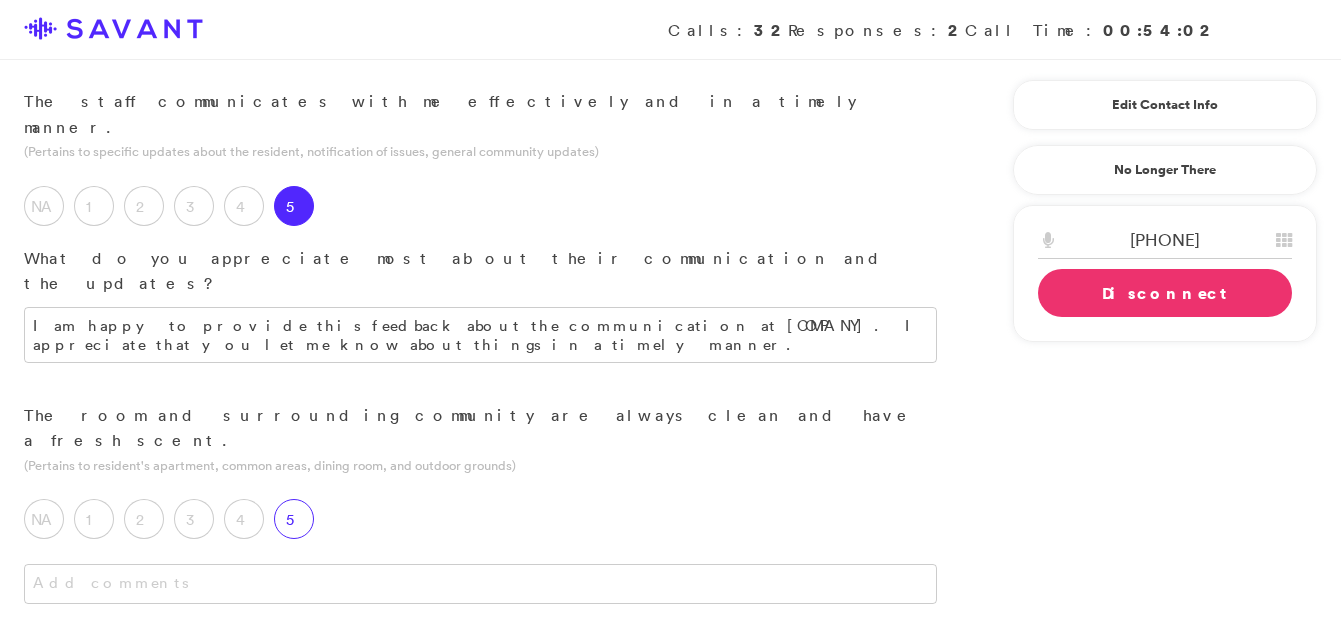 click on "5" at bounding box center (294, 519) 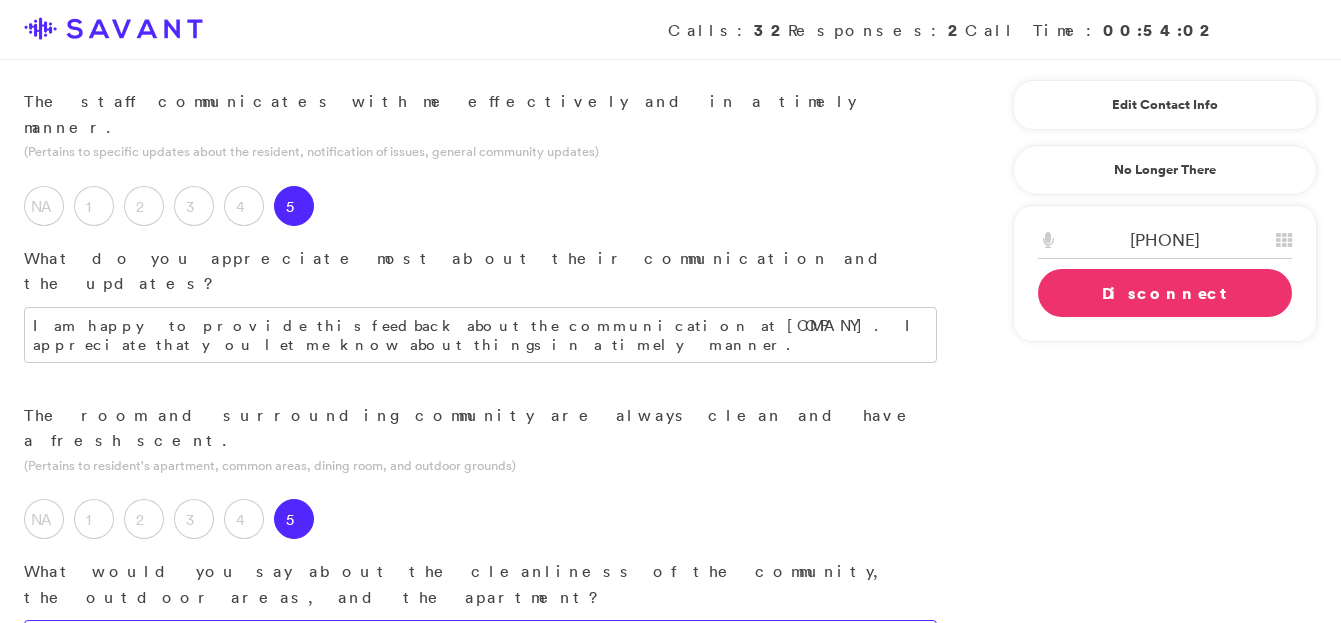 click at bounding box center (480, 640) 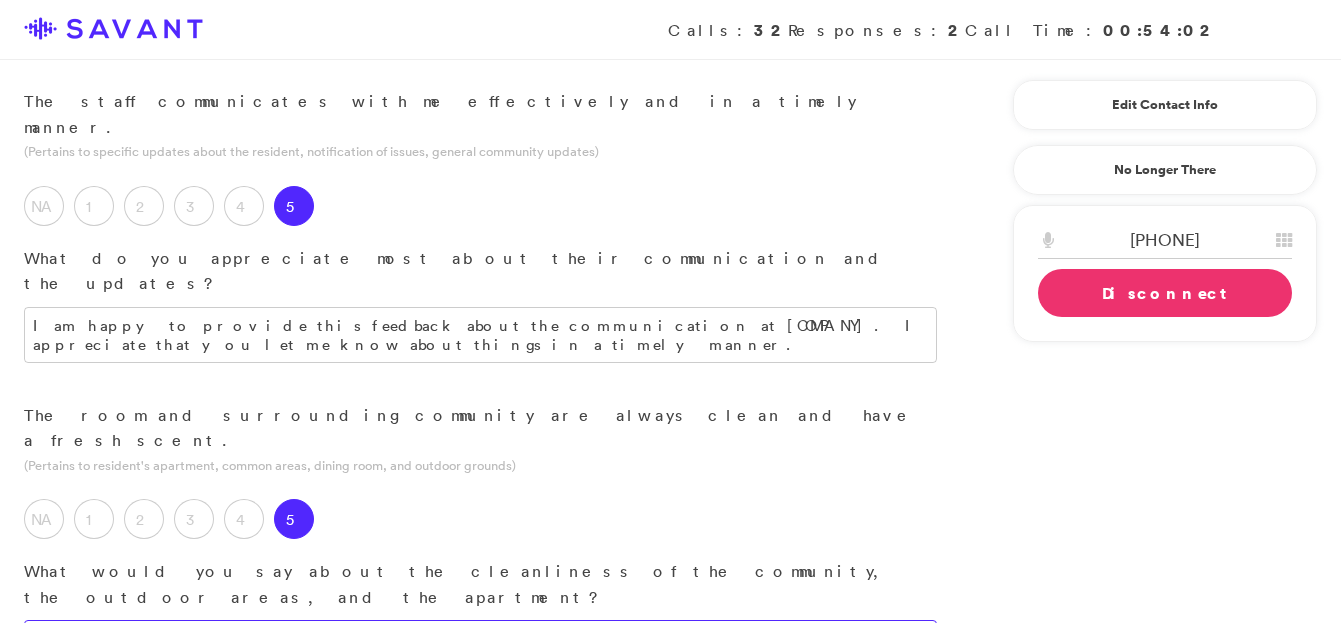 type on "The Pearl at Watkins Centre's outdoor areas are always clean and well-kept as well." 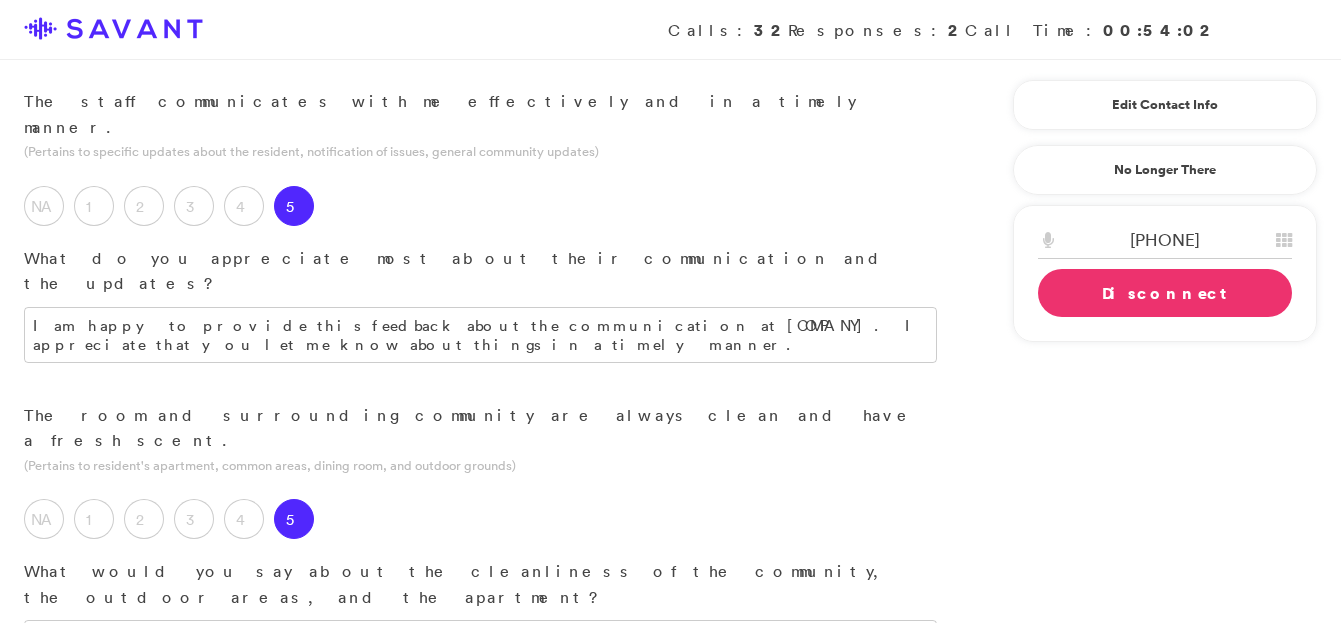 click on "5" at bounding box center [294, 791] 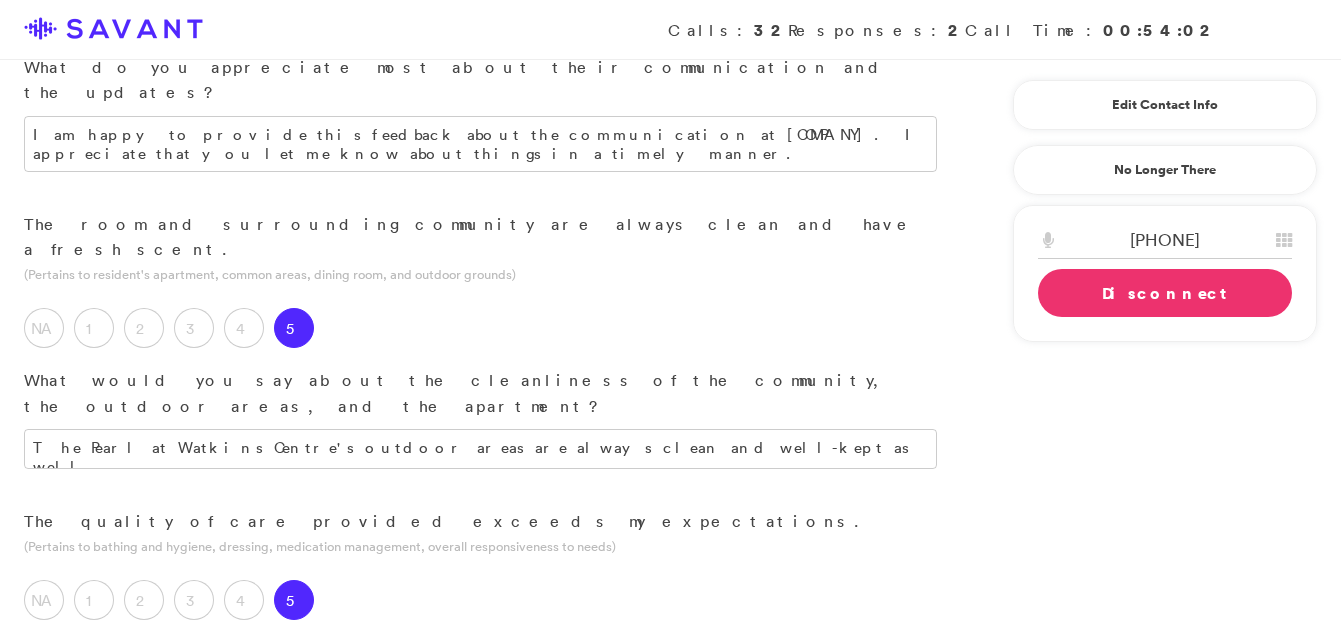 scroll, scrollTop: 918, scrollLeft: 0, axis: vertical 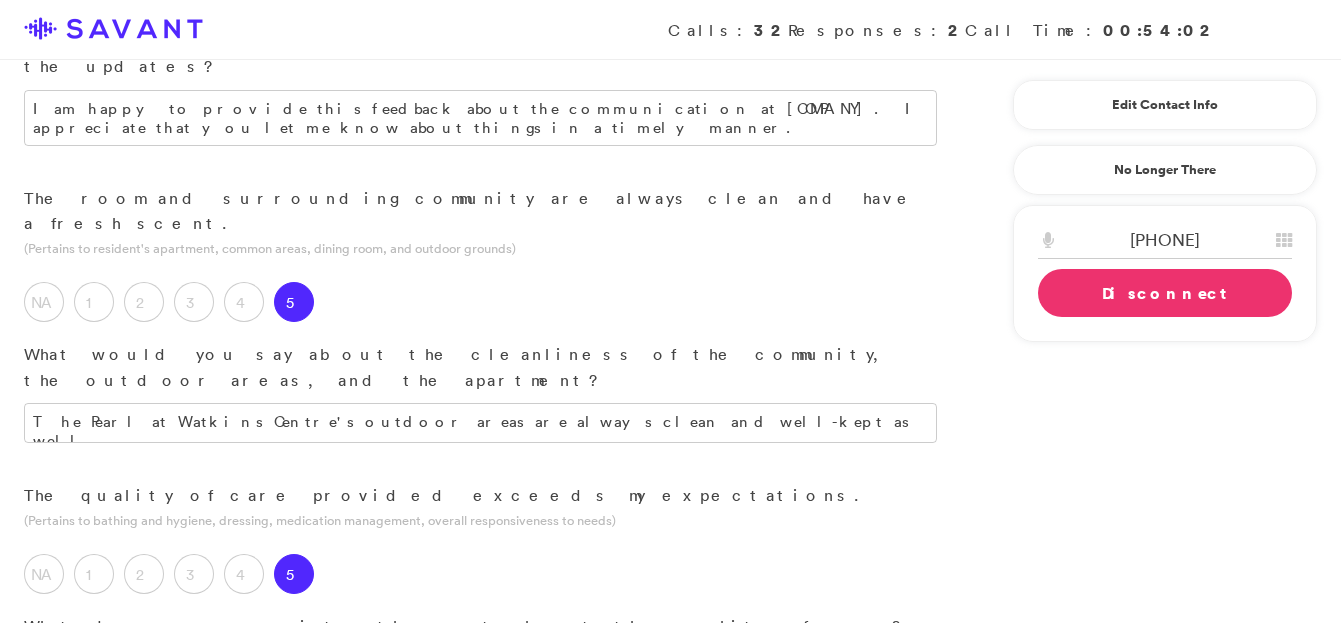 click at bounding box center (480, 721) 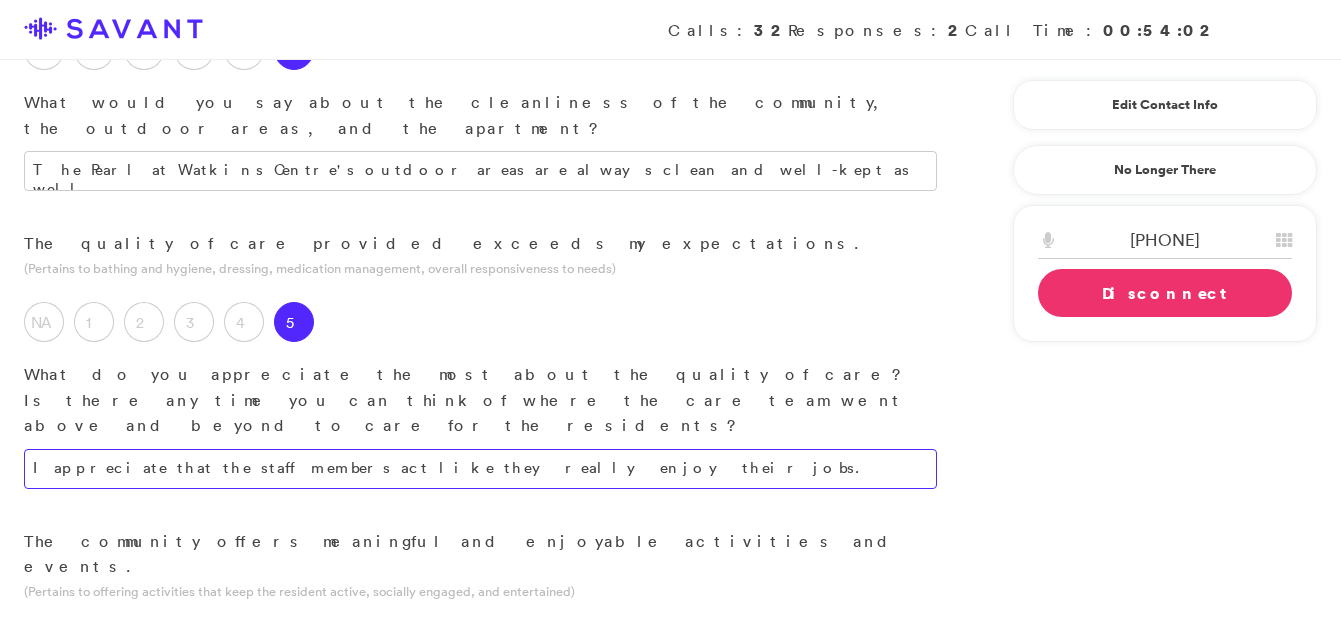 scroll, scrollTop: 1175, scrollLeft: 0, axis: vertical 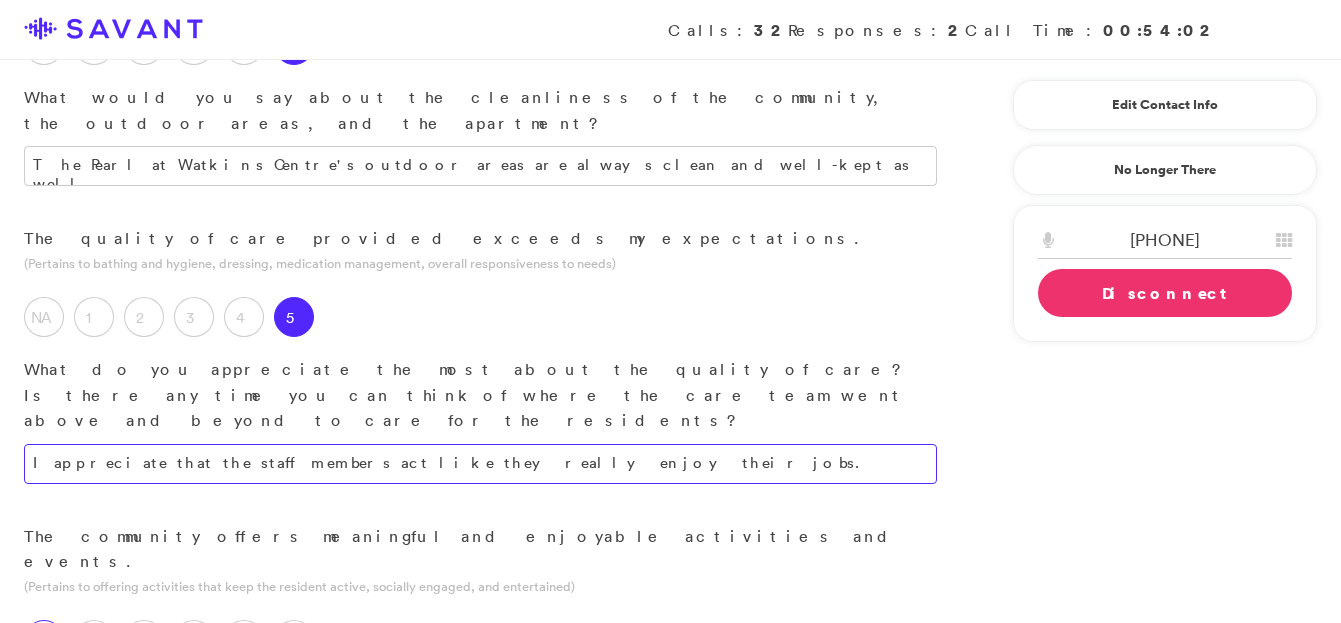 type on "I appreciate that the staff members act like they really enjoy their jobs." 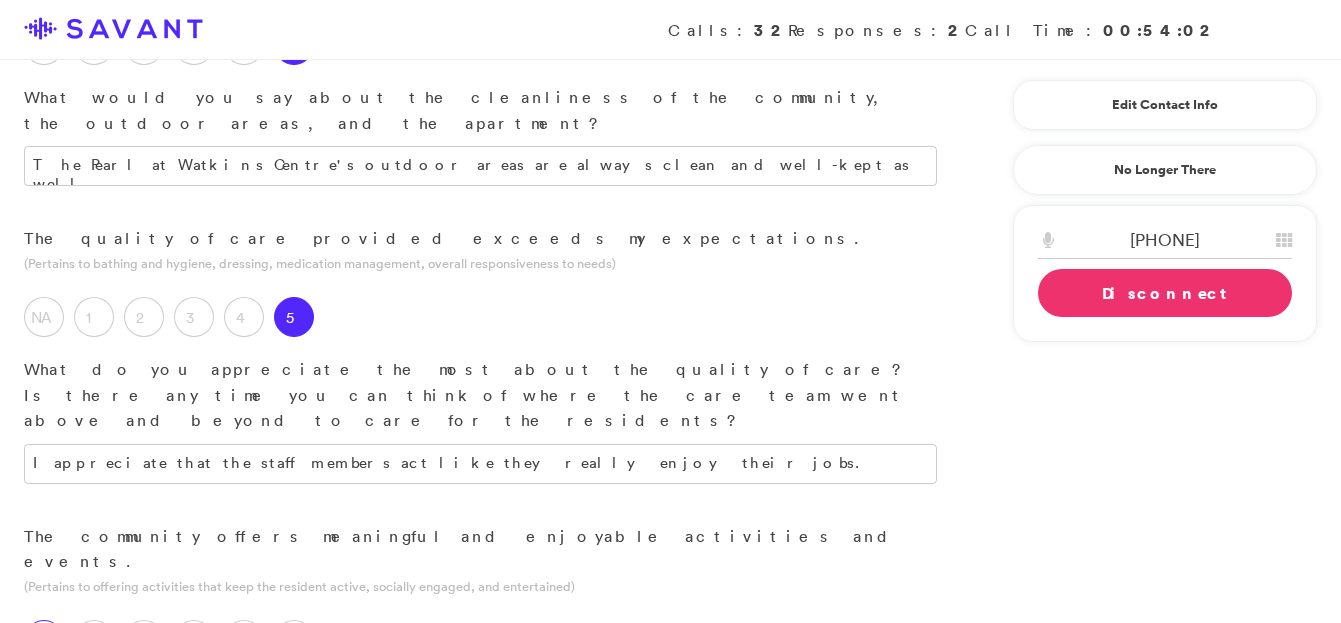 click on "NA" at bounding box center (44, 640) 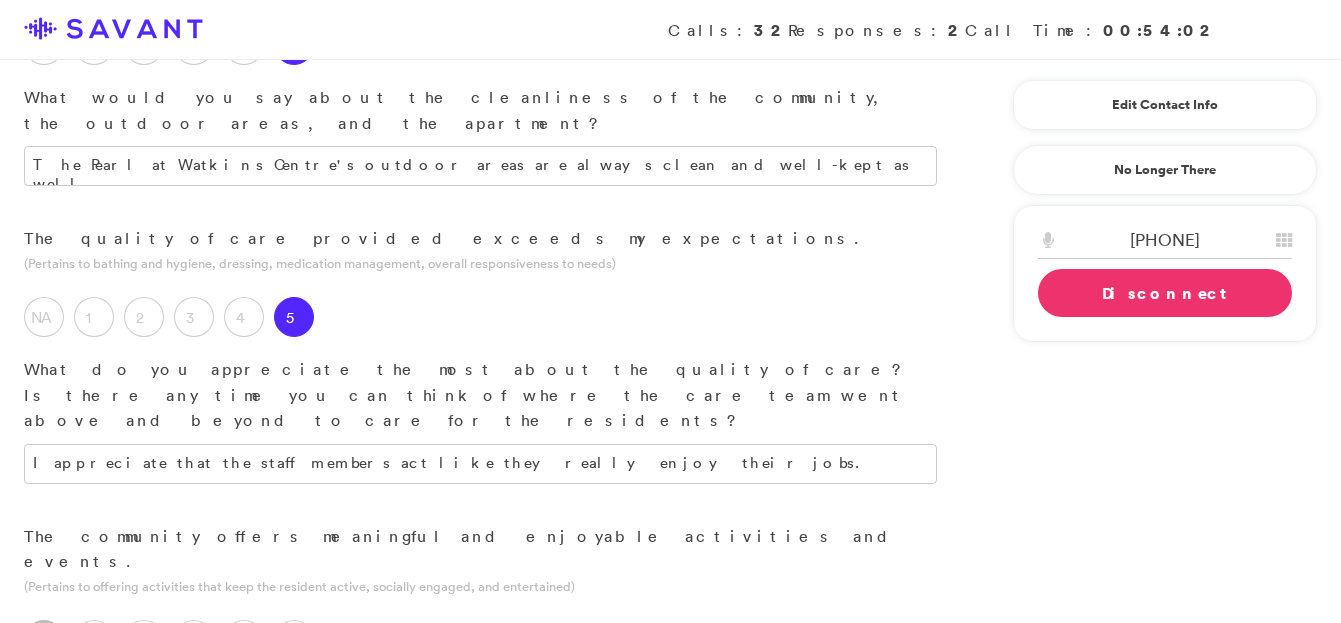click at bounding box center (480, 705) 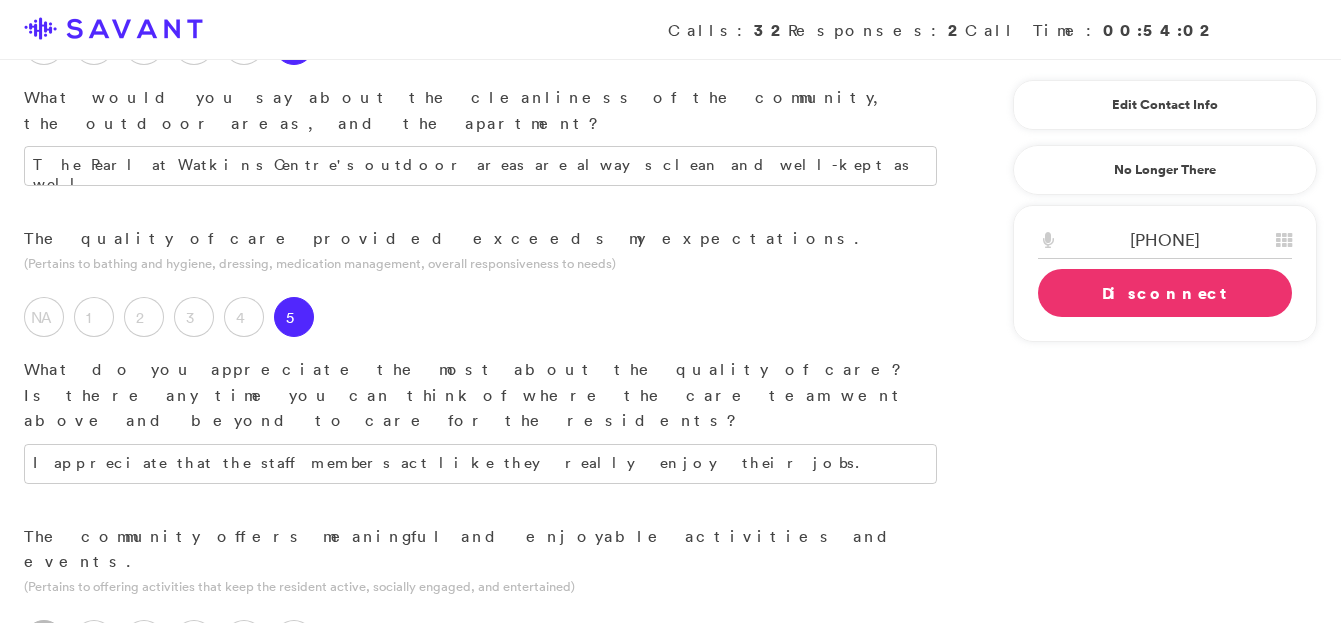 click on "I do not know so I feel I can not honestly rate this at this time." at bounding box center [480, 705] 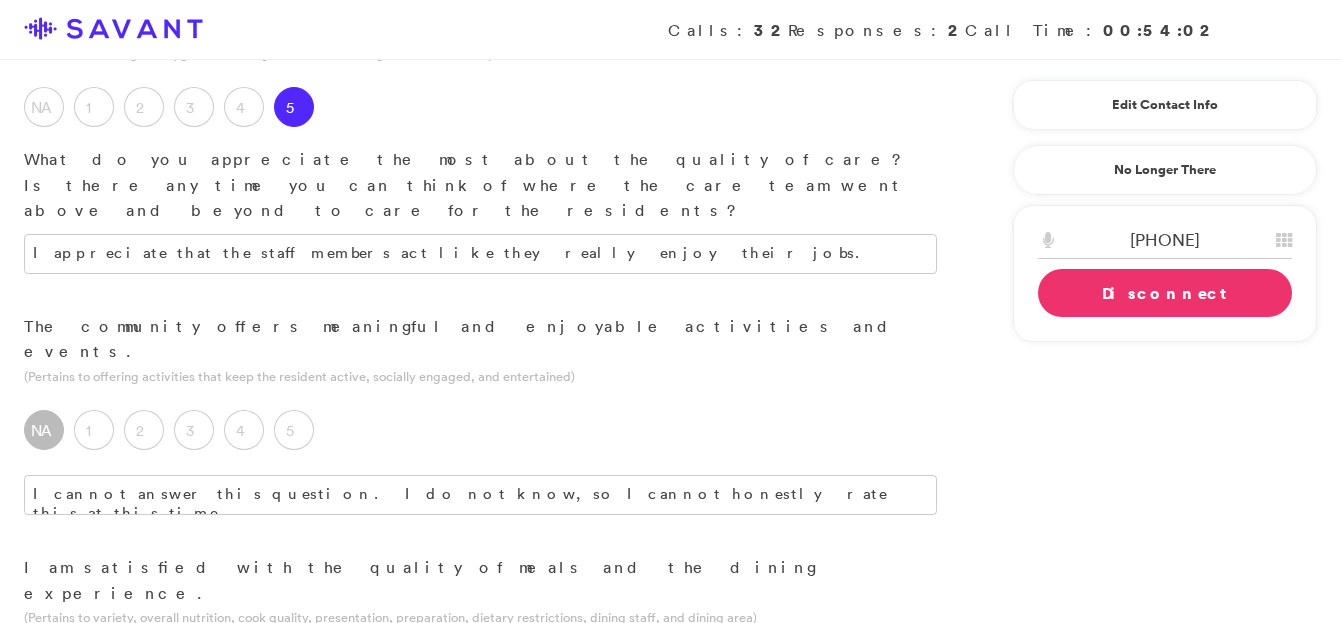 scroll, scrollTop: 1427, scrollLeft: 0, axis: vertical 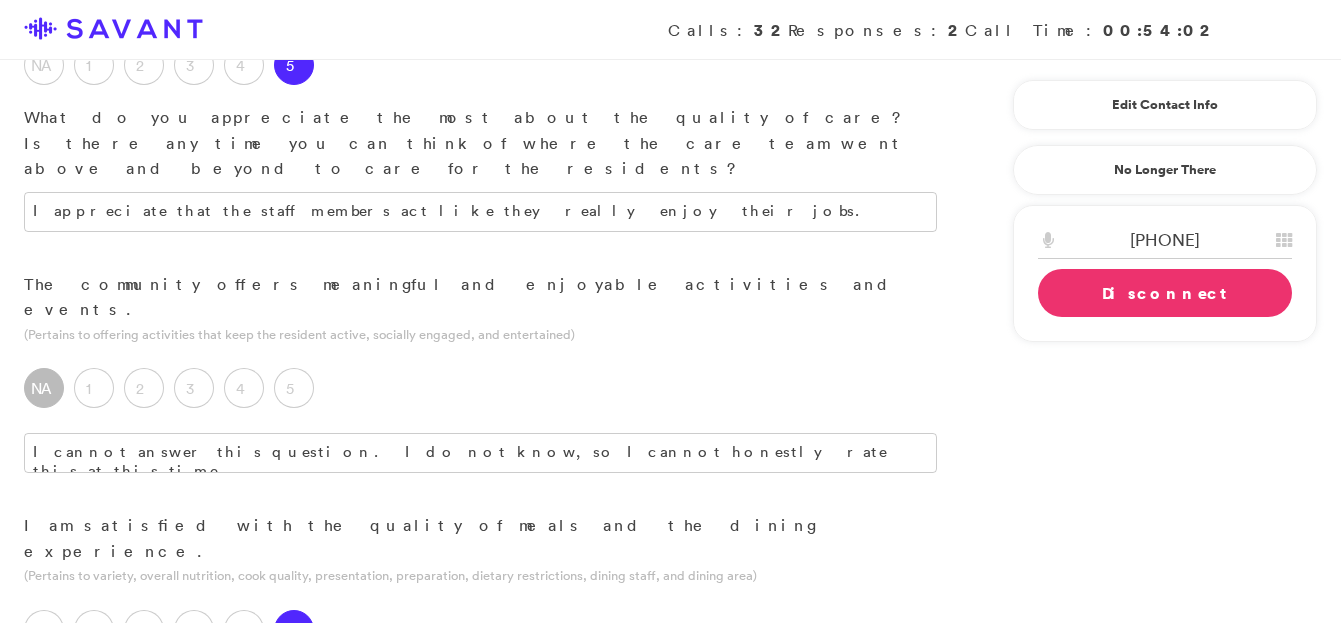drag, startPoint x: 928, startPoint y: 436, endPoint x: 793, endPoint y: 454, distance: 136.19472 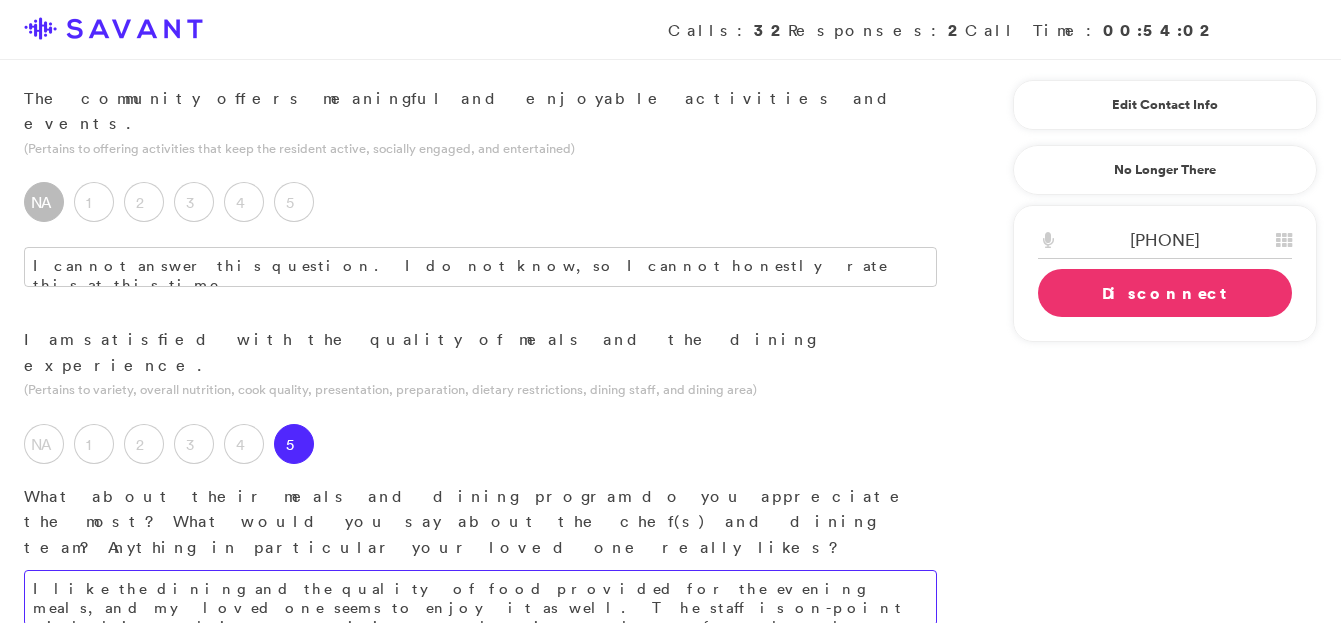 scroll, scrollTop: 1649, scrollLeft: 0, axis: vertical 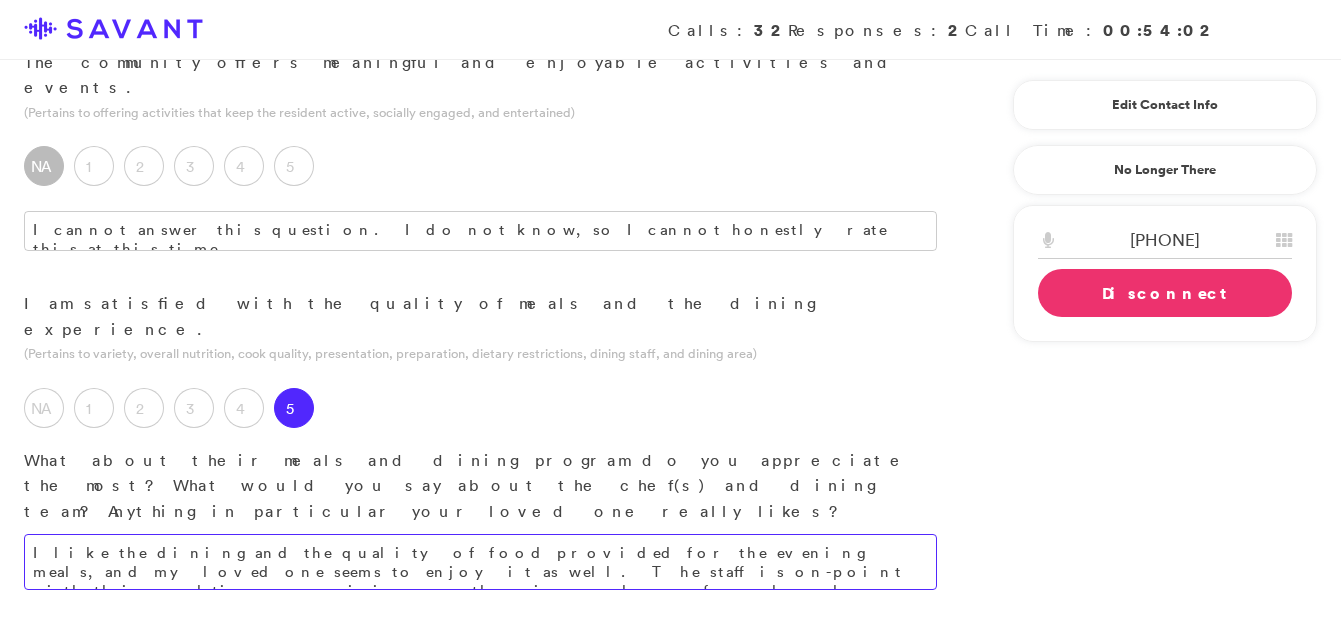 type on "I like the dining and the quality of food provided for the evening meals, and my loved one seems to enjoy it as well. The staff is on-point with their mealtime supervision, so there is no chance of my loved one choking." 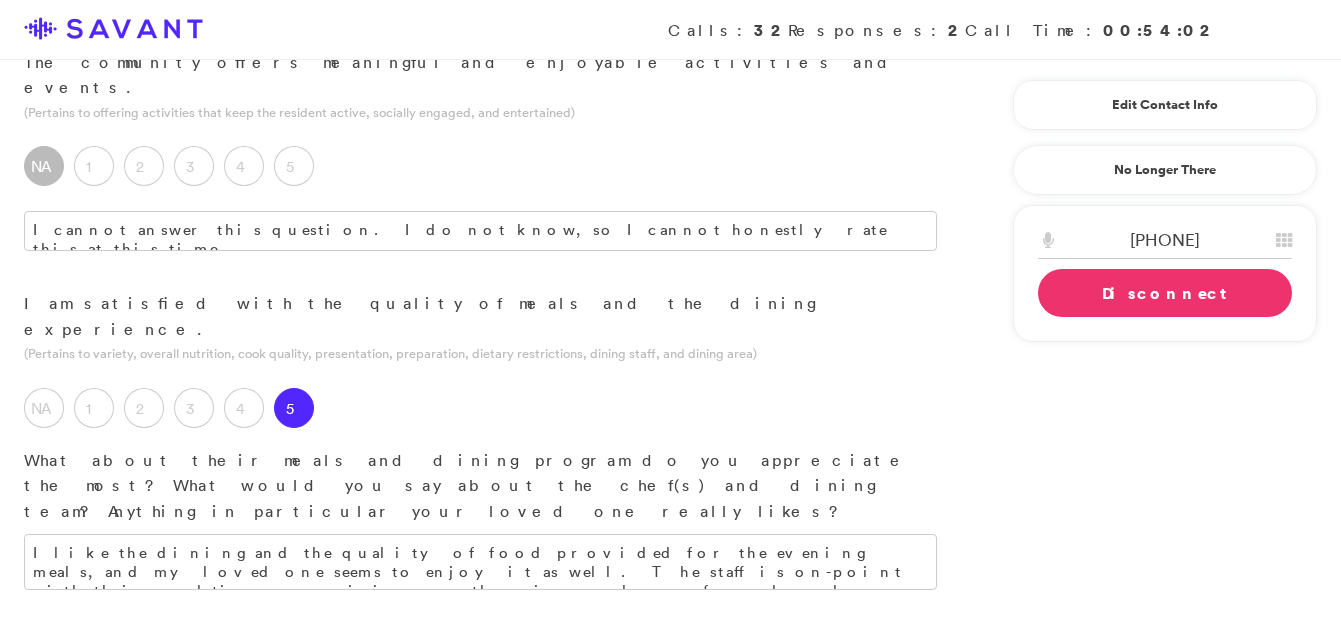 click on "5" at bounding box center (294, 785) 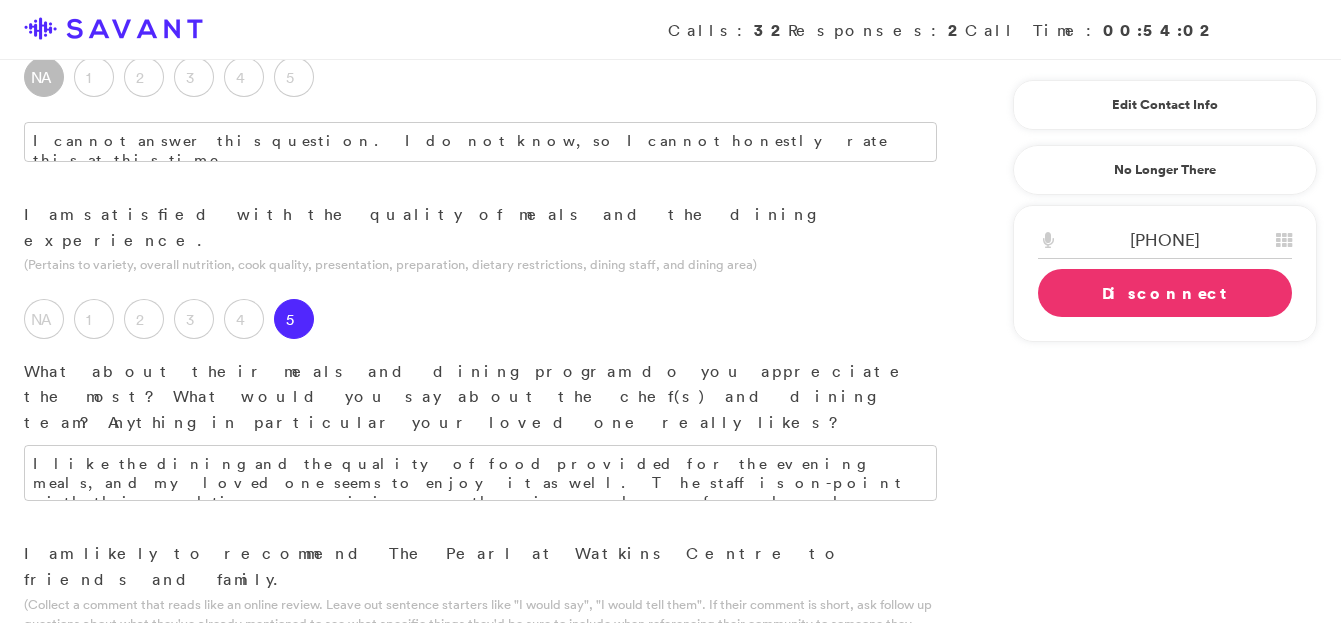 scroll, scrollTop: 1796, scrollLeft: 0, axis: vertical 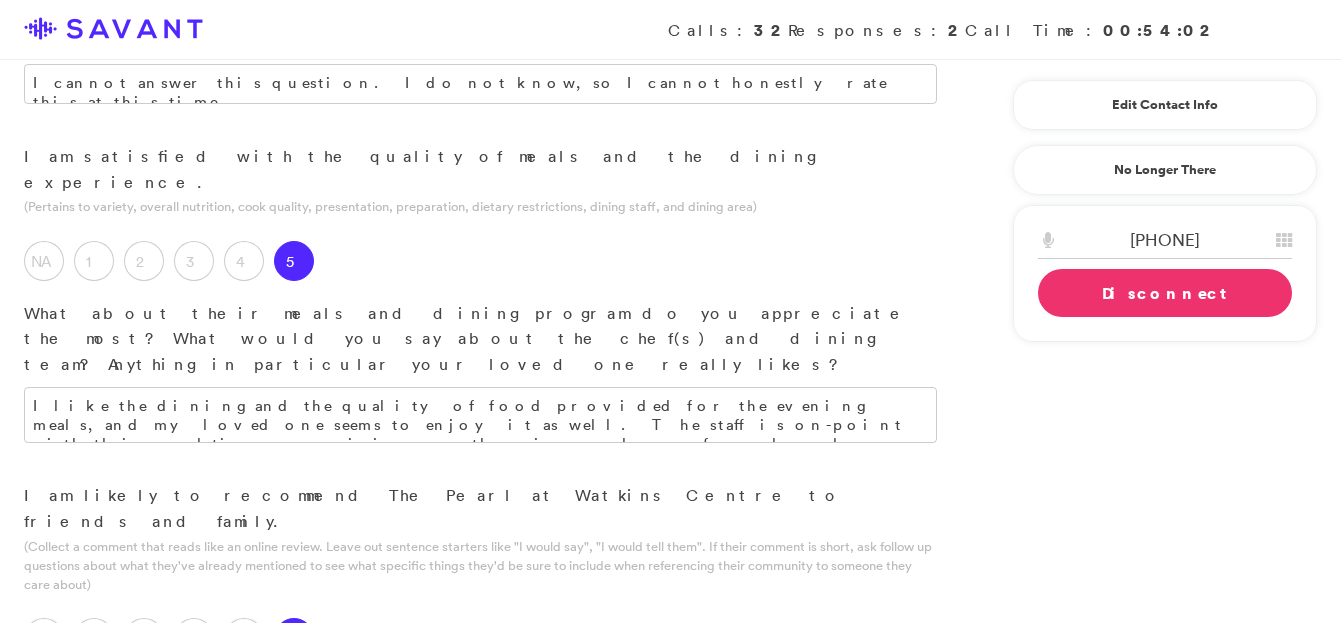 click at bounding box center [480, 811] 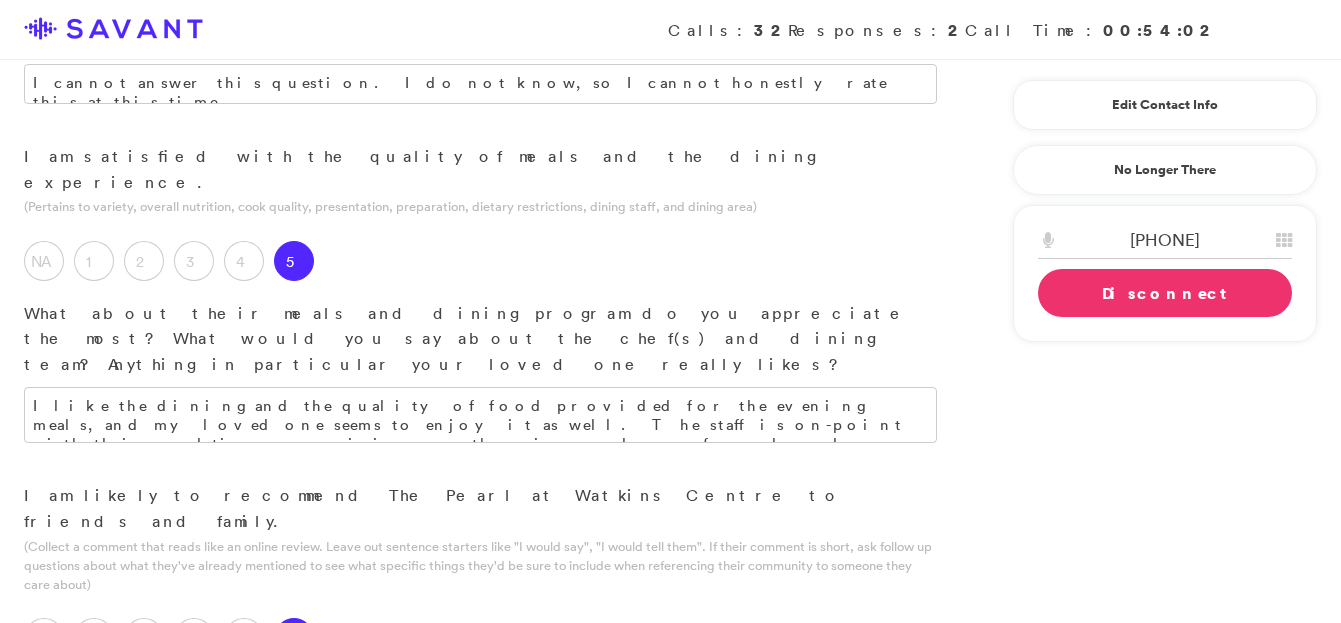 type on "I" 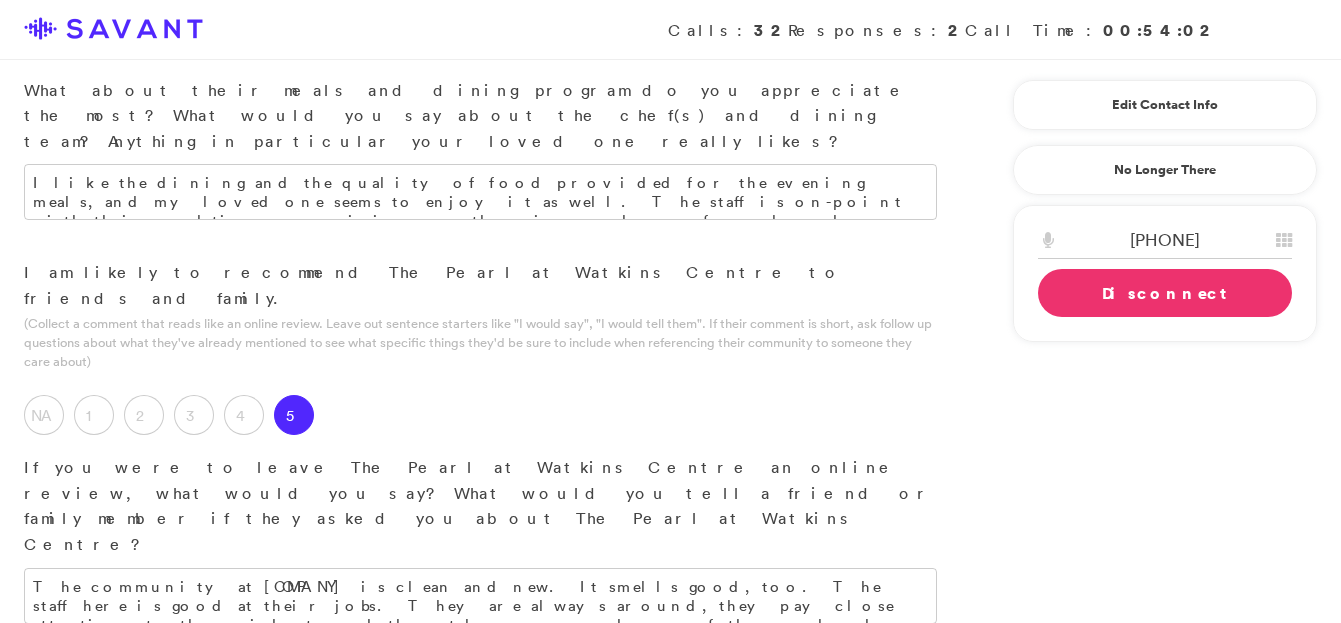 scroll, scrollTop: 2083, scrollLeft: 0, axis: vertical 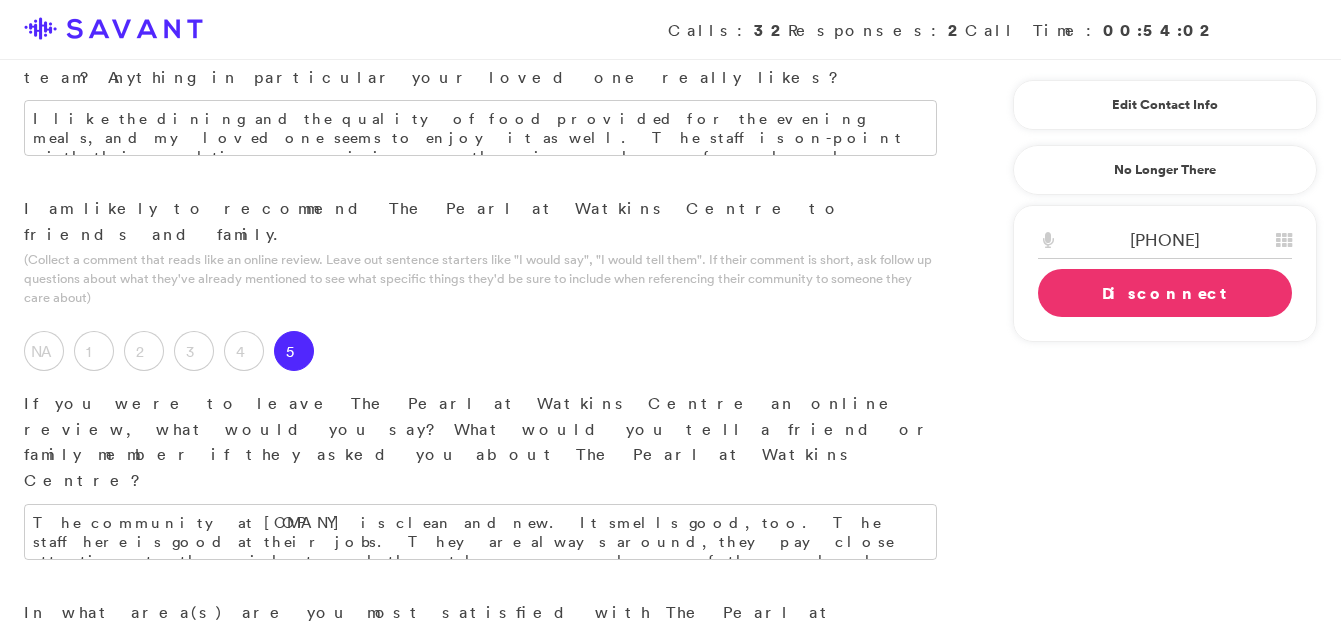 type on "The community is kept clean, and the staff takes good care of the residents. The staff seems to be on top of everything that needs to be done." 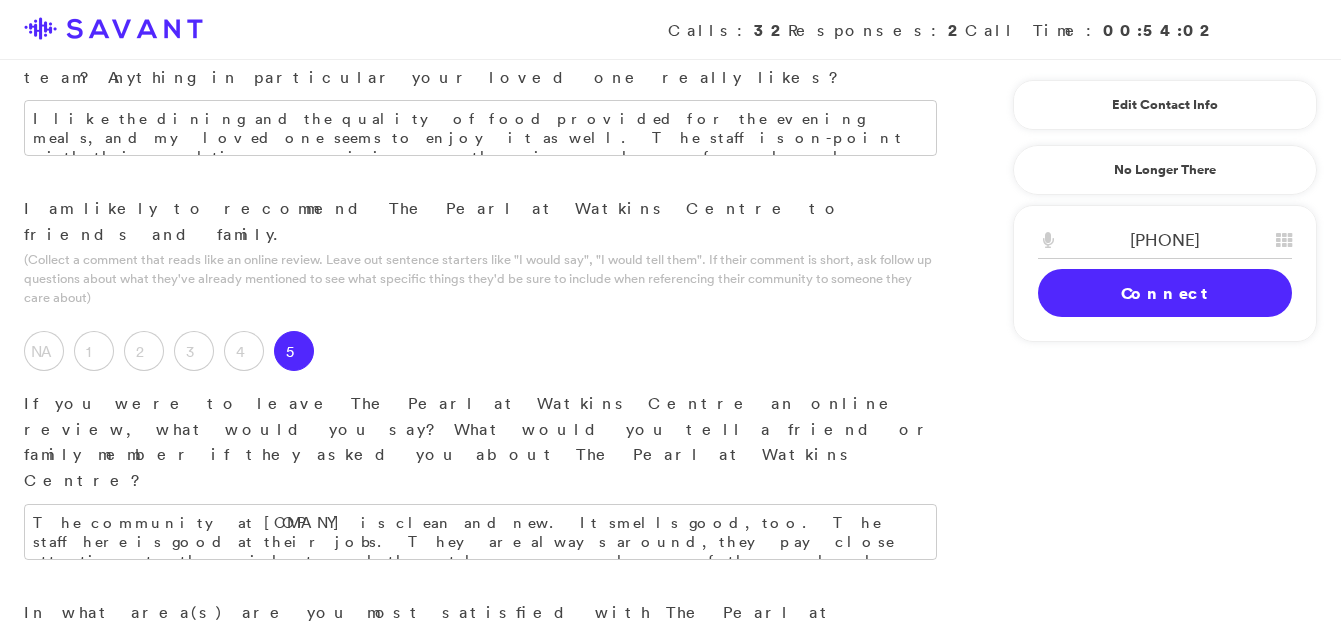 click at bounding box center (480, 822) 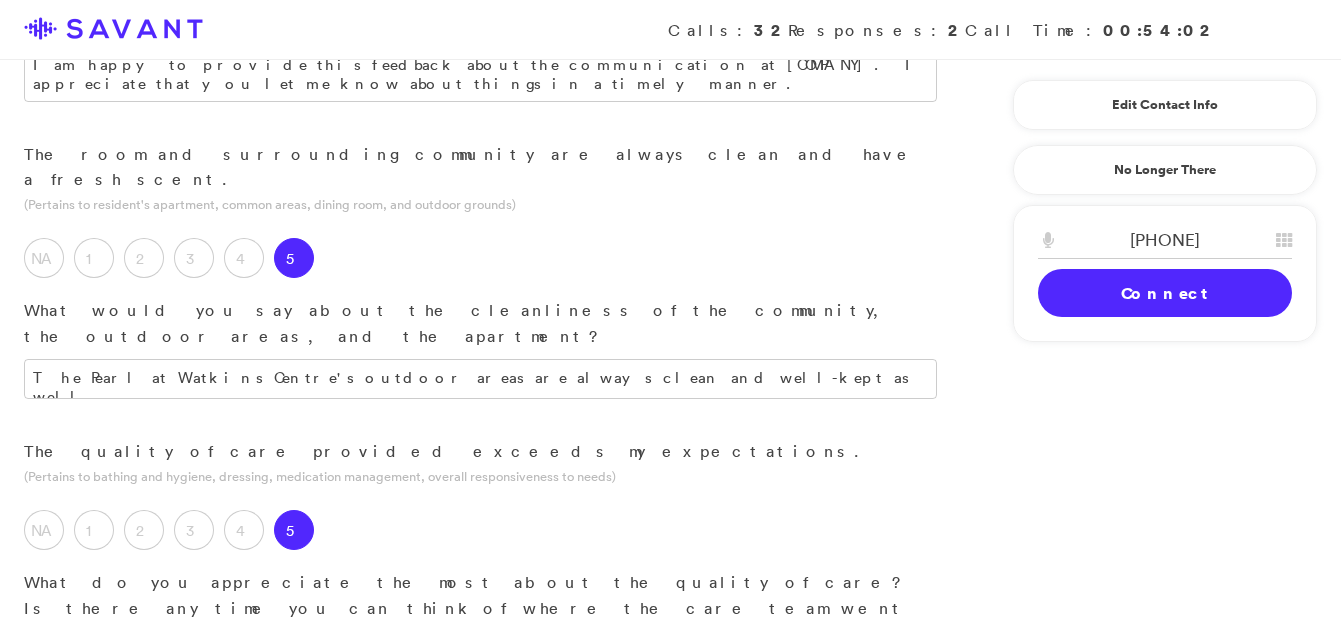 scroll, scrollTop: 956, scrollLeft: 0, axis: vertical 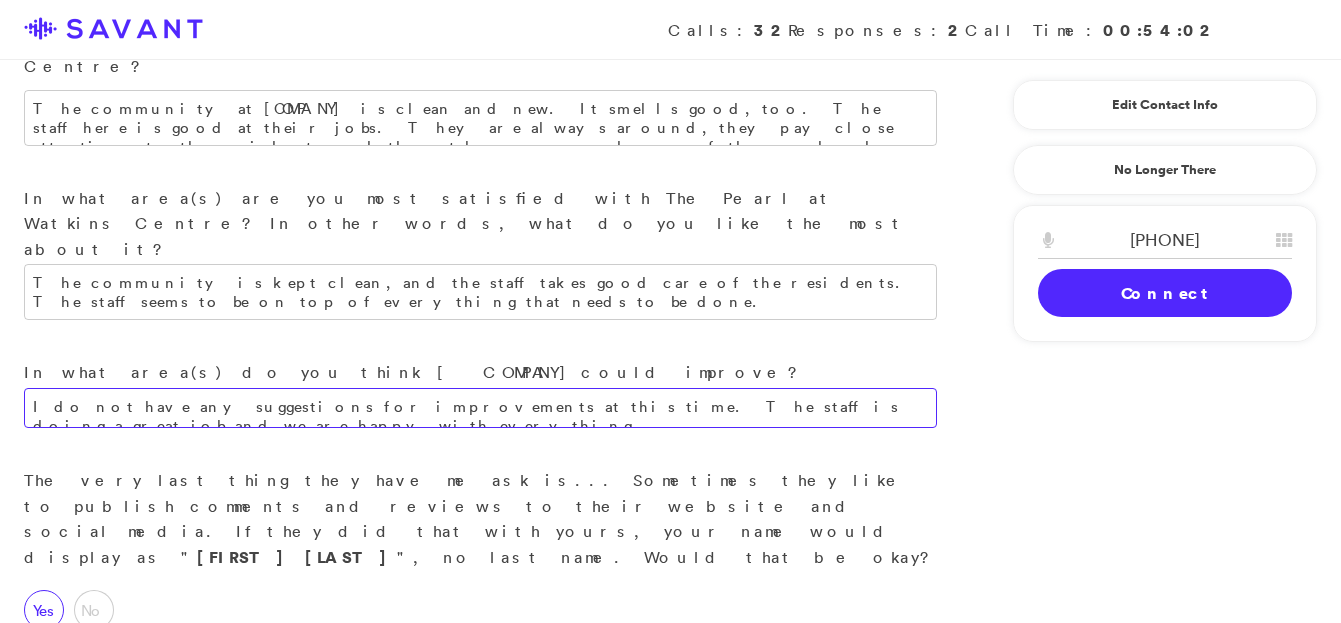 type on "I do not have any suggestions for improvements at this time. The staff is doing a great job and we are happy with everything." 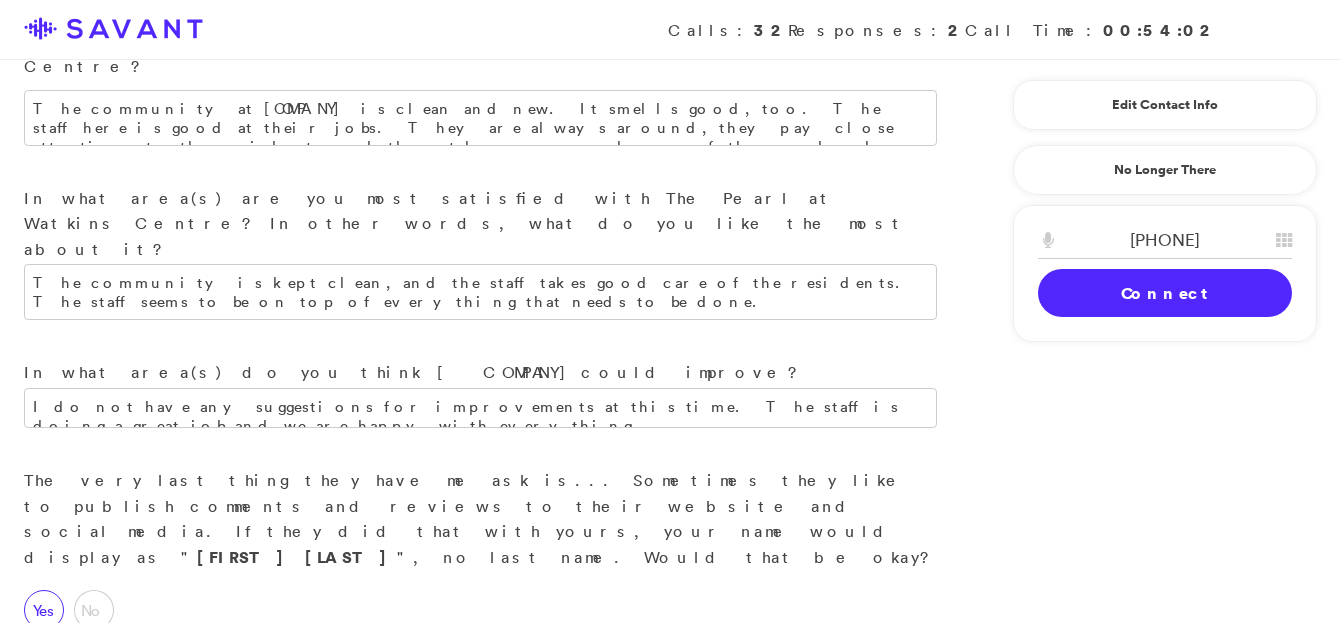 click on "Yes" at bounding box center (44, 610) 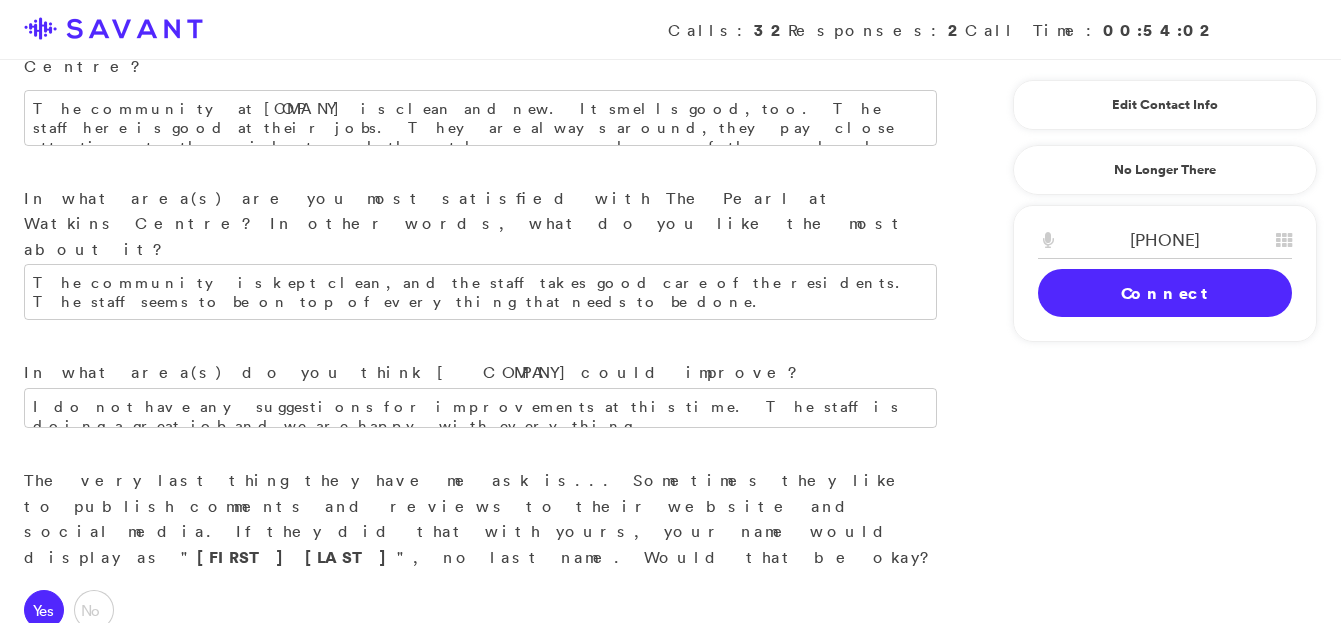 click on "Submit & Clock Out" at bounding box center (464, 875) 